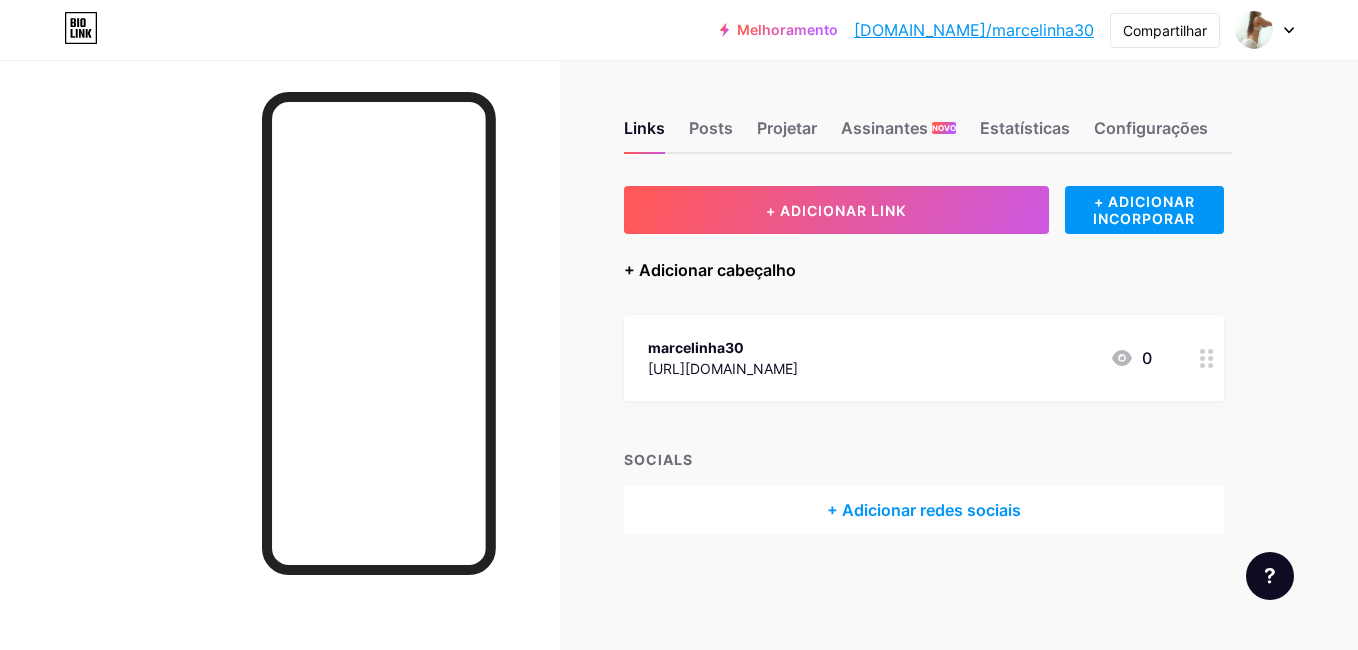 scroll, scrollTop: 0, scrollLeft: 0, axis: both 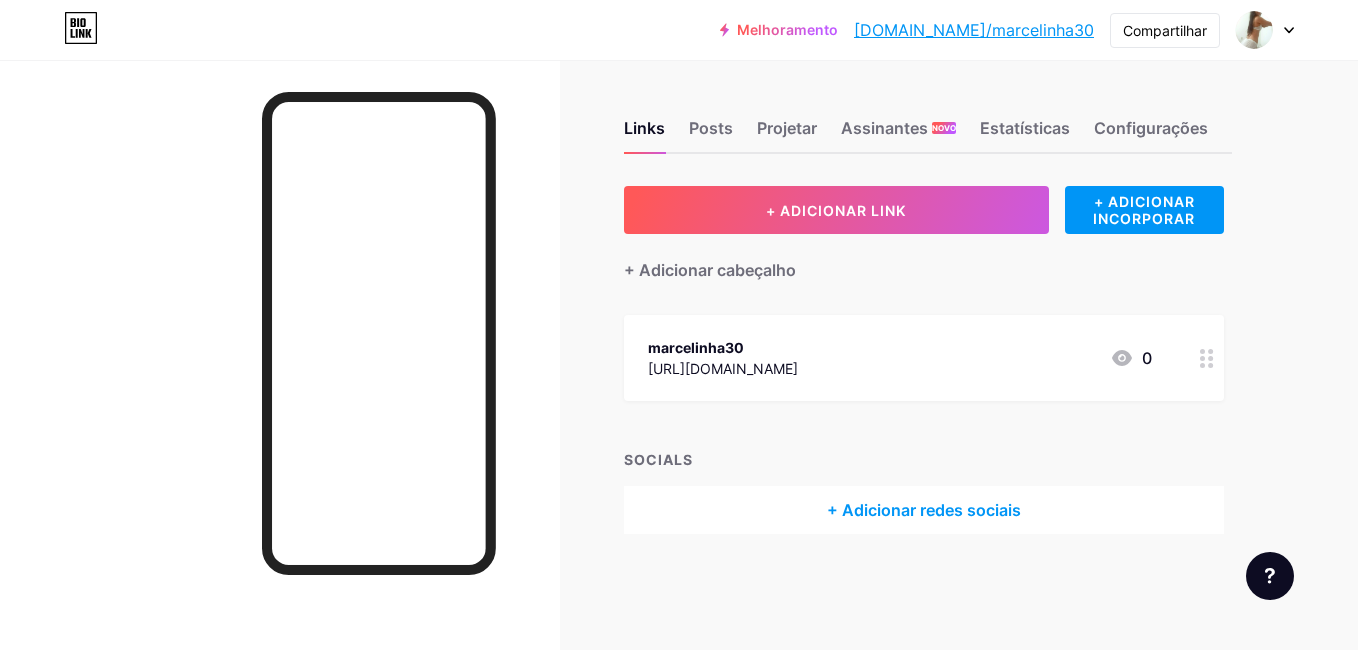 drag, startPoint x: 934, startPoint y: 368, endPoint x: 640, endPoint y: 370, distance: 294.0068 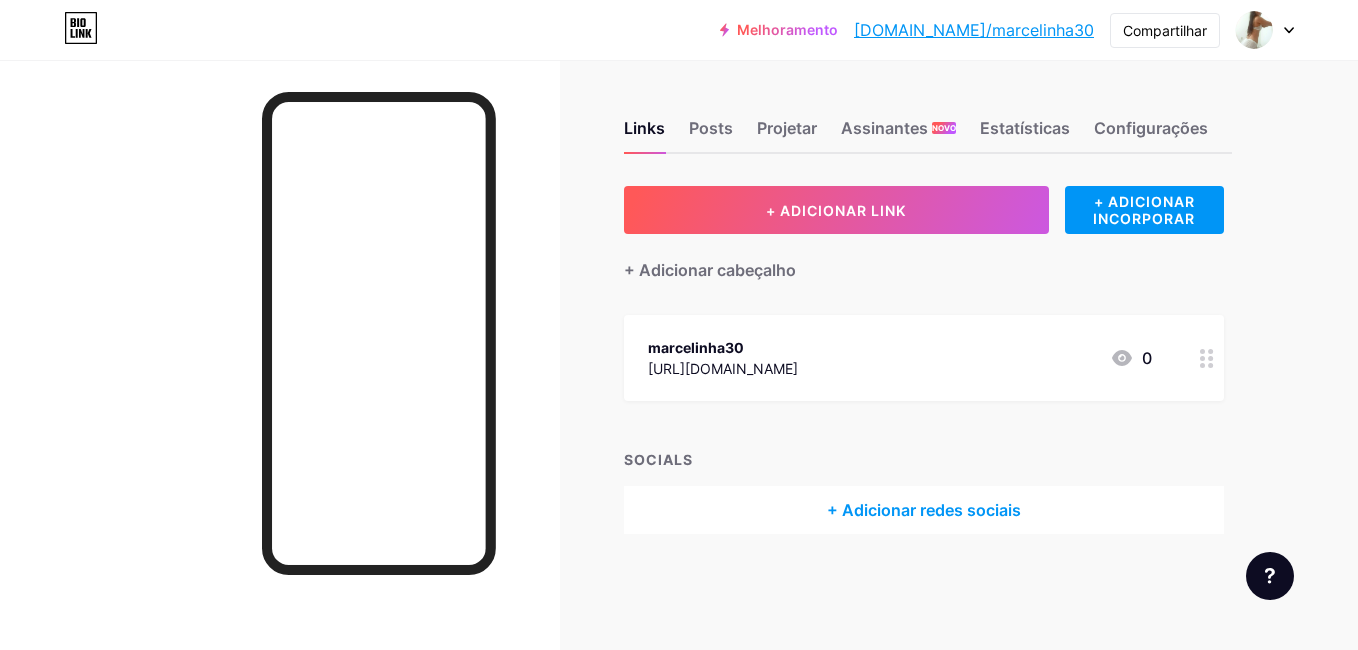 click on "marcelinha30
[URL][DOMAIN_NAME]
0" at bounding box center [924, 358] 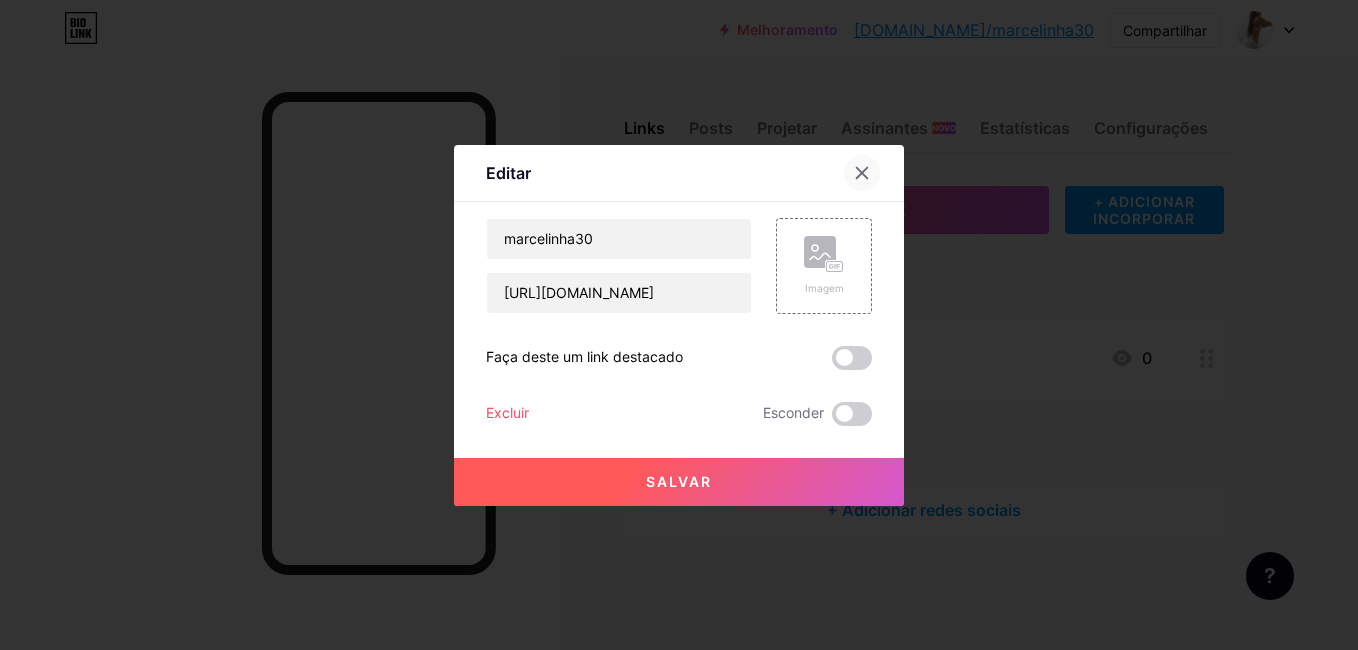 click 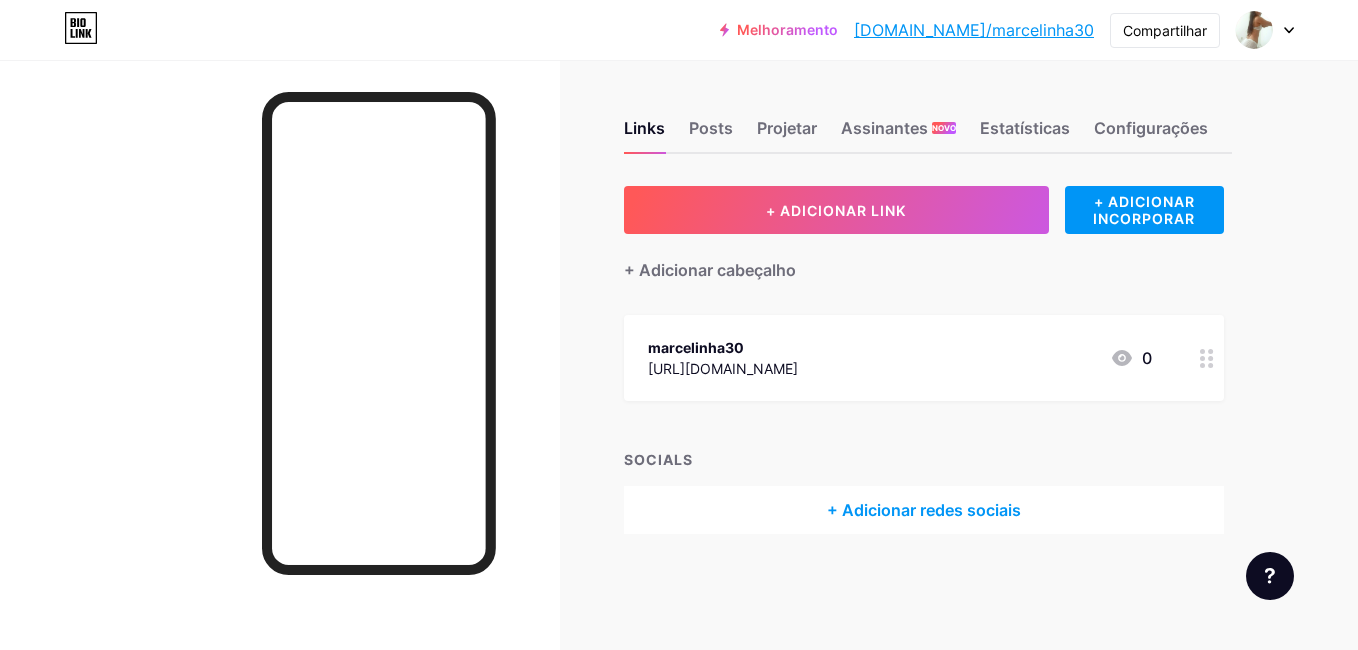 drag, startPoint x: 941, startPoint y: 367, endPoint x: 648, endPoint y: 372, distance: 293.04266 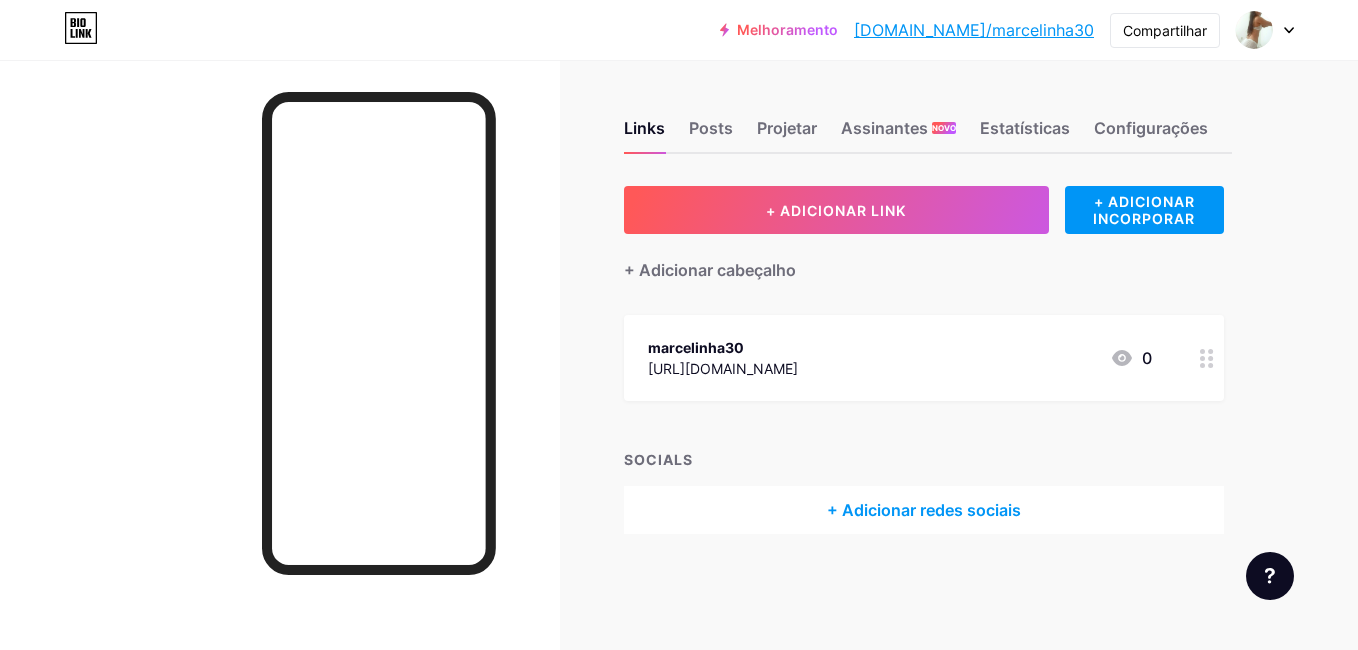 click on "marcelinha30
[URL][DOMAIN_NAME]
0" at bounding box center [900, 358] 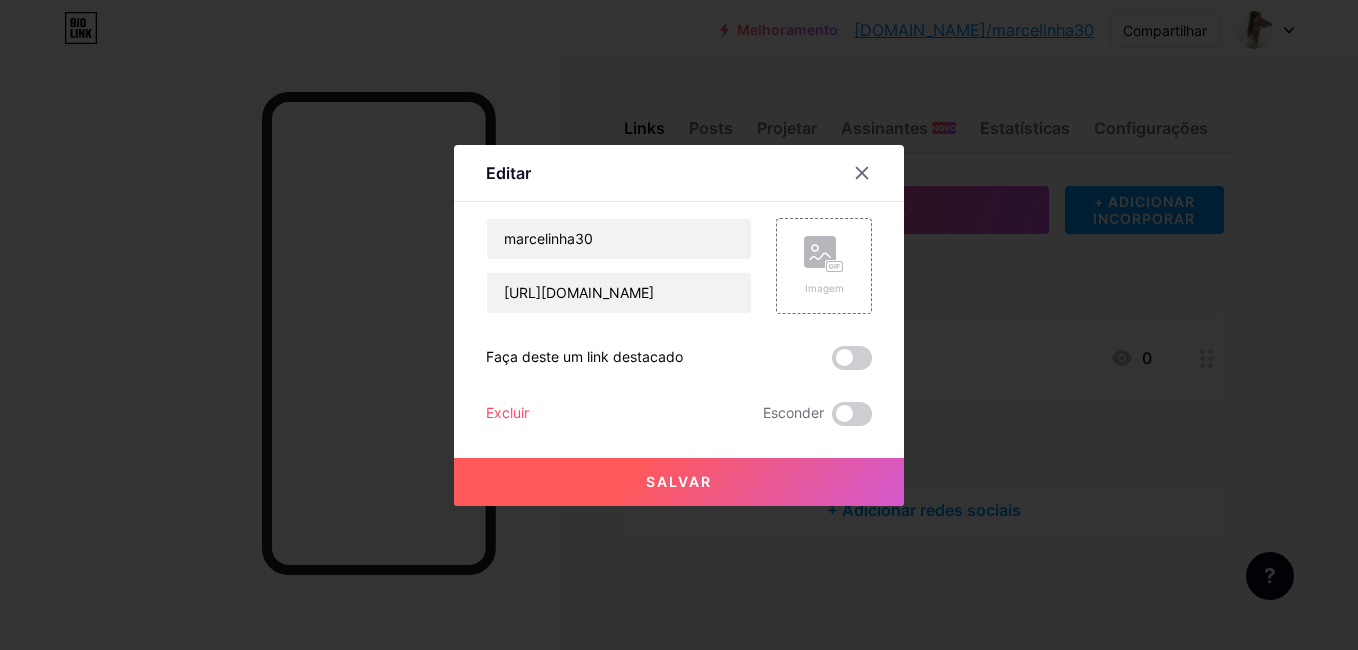 drag, startPoint x: 648, startPoint y: 372, endPoint x: 660, endPoint y: 487, distance: 115.62439 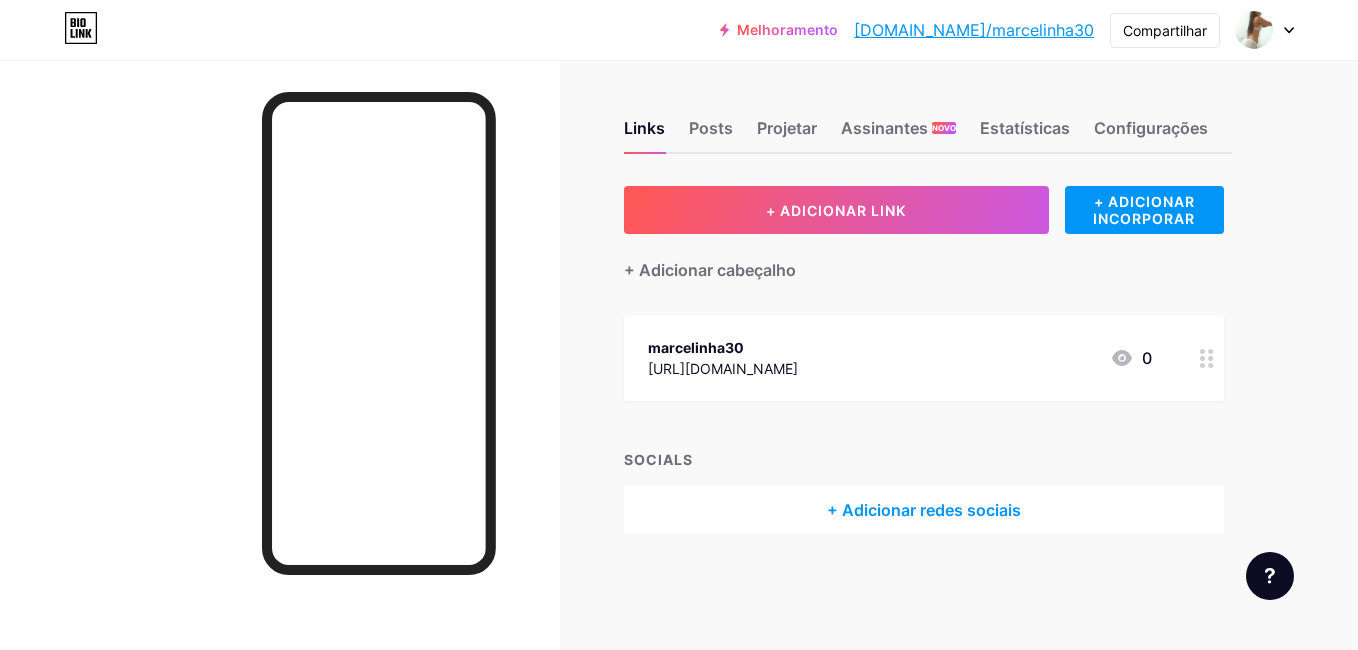 copy on "[URL][DOMAIN_NAME]" 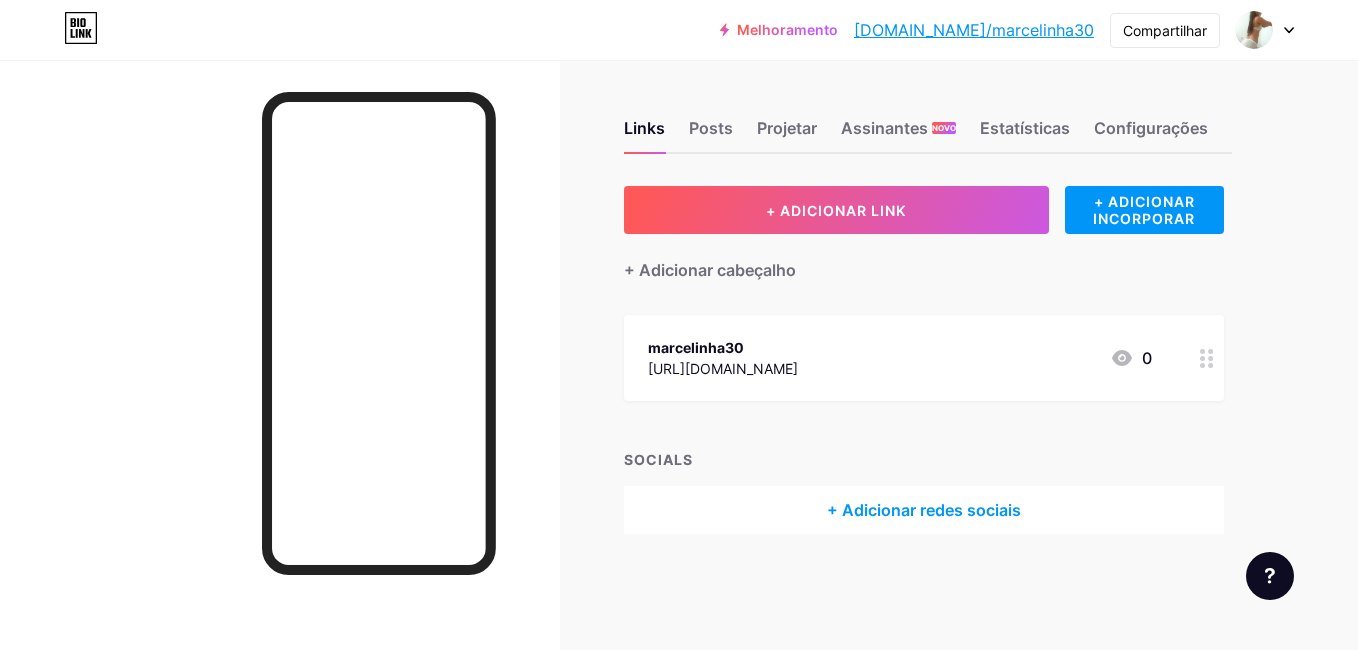 click on "+ Adicionar redes sociais" at bounding box center [924, 510] 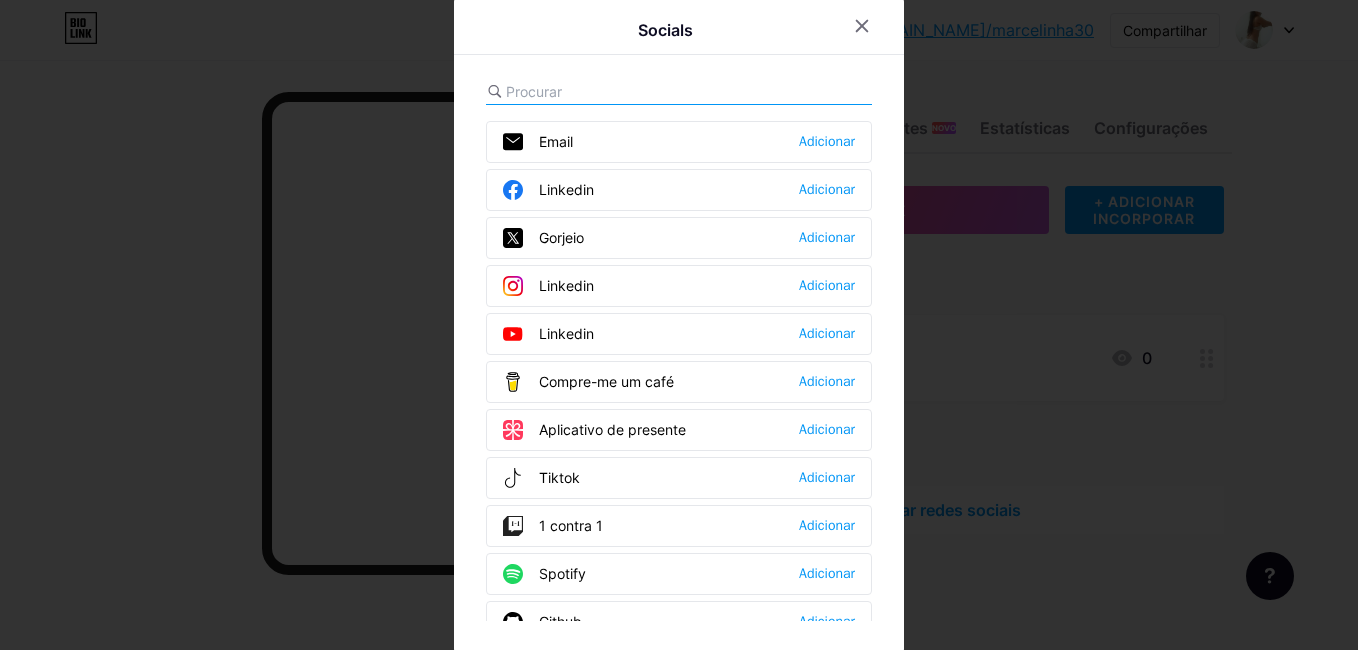 click on "Socials
Email
Adicionar         Linkedin     Adicionar       Gorjeio     Adicionar                                                               Linkedin     Adicionar         Linkedin     Adicionar
Compre-me um café     Adicionar
Aplicativo de presente     Adicionar
Tiktok
Adicionar             1 contra 1     Adicionar
Spotify
Adicionar
Github
Adicionar
Behance
Adicionar         Drible     Adicionar           Discórdia     Adicionar
Média     Adicionar
Reddit
Adicionar                                 Nuvem de som     Adicionar         Acampamento de Banda     Adicionar
Linkedin
Adicionar                               Clube     Adicionar       Subpilha     Adicionar                     Telegrama     Adicionar         Sinal     Adicionar             Contrair-se     Adicionar
Patreon
Adicionar                         Camafeu" at bounding box center (679, 325) 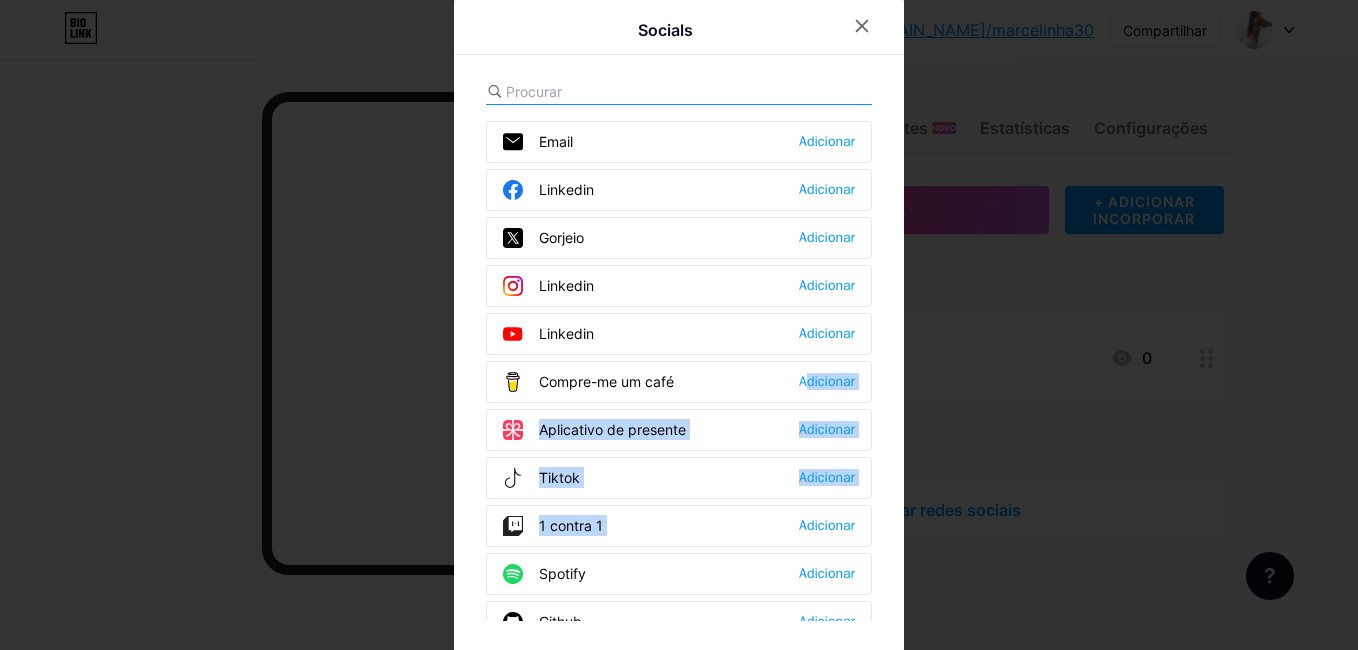 drag, startPoint x: 707, startPoint y: 533, endPoint x: 728, endPoint y: 364, distance: 170.29973 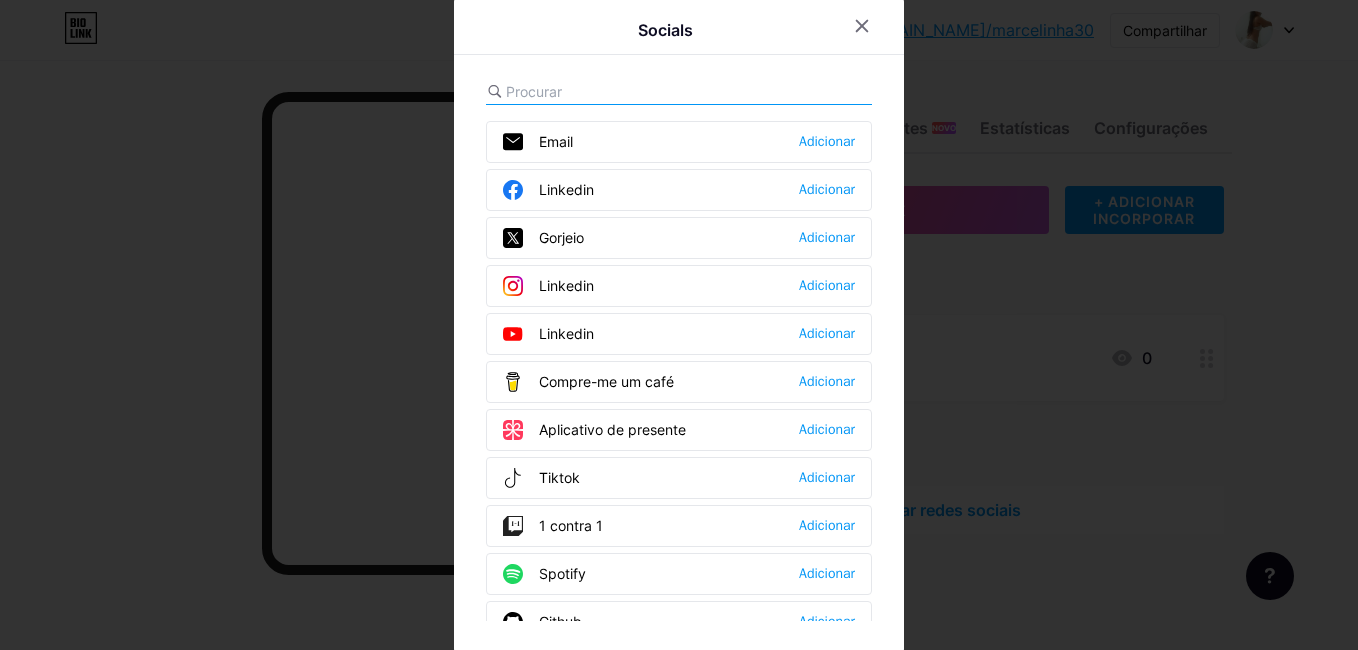 drag, startPoint x: 883, startPoint y: 382, endPoint x: 882, endPoint y: 333, distance: 49.010204 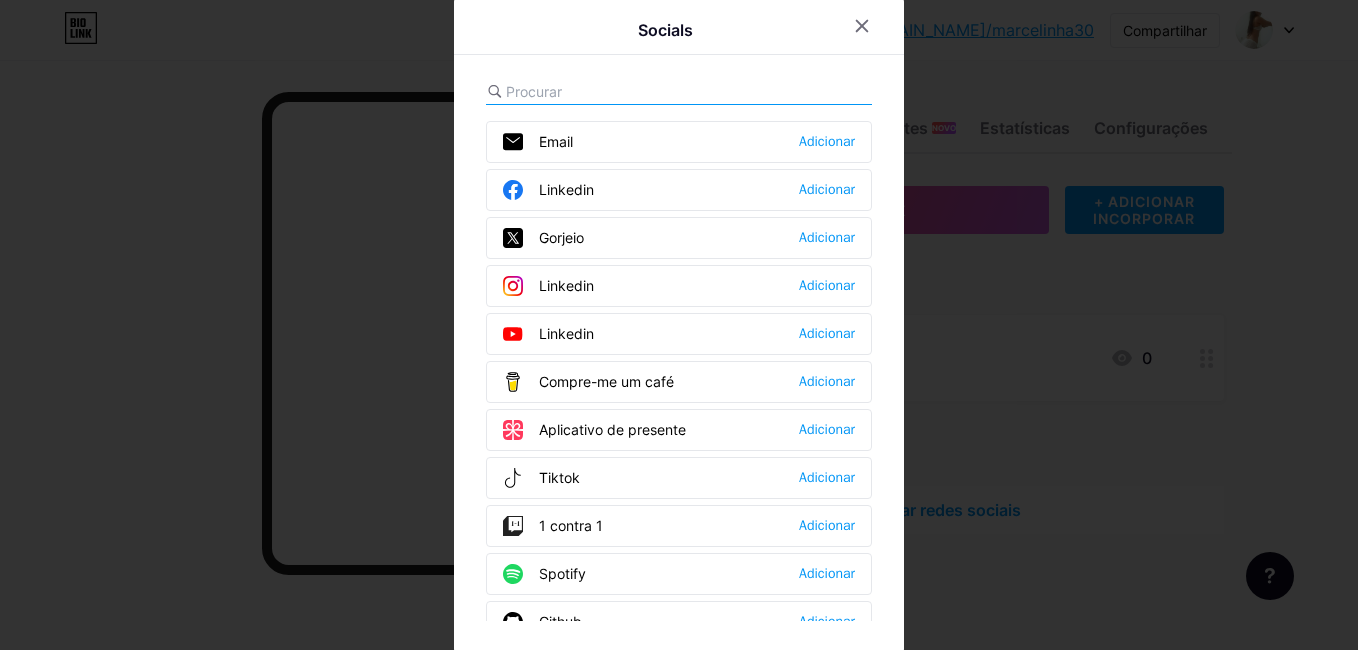 scroll, scrollTop: 3, scrollLeft: 0, axis: vertical 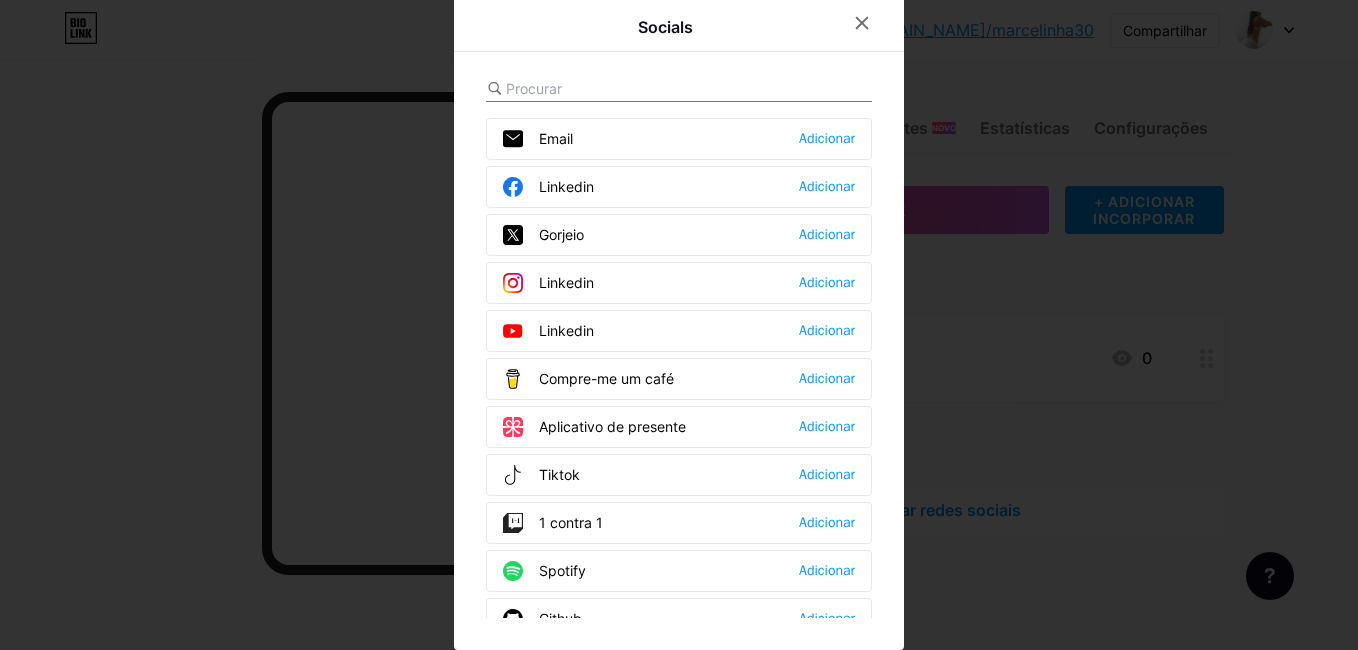 click at bounding box center [616, 88] 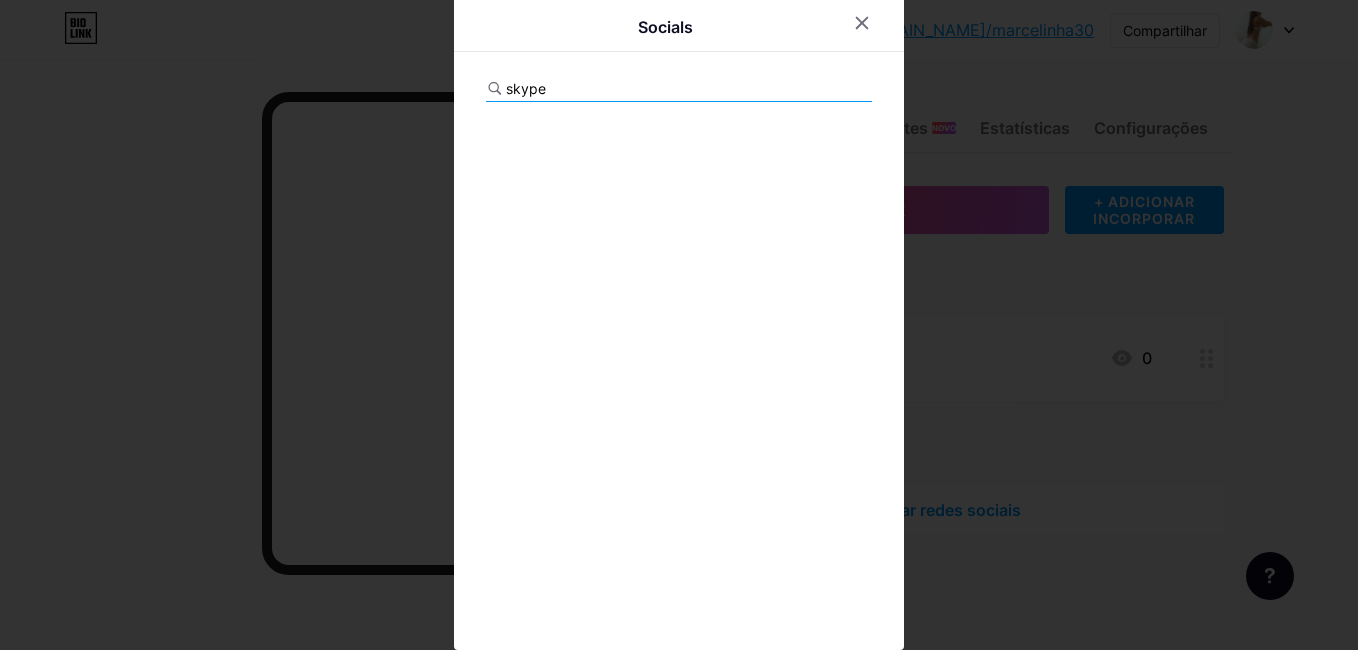click 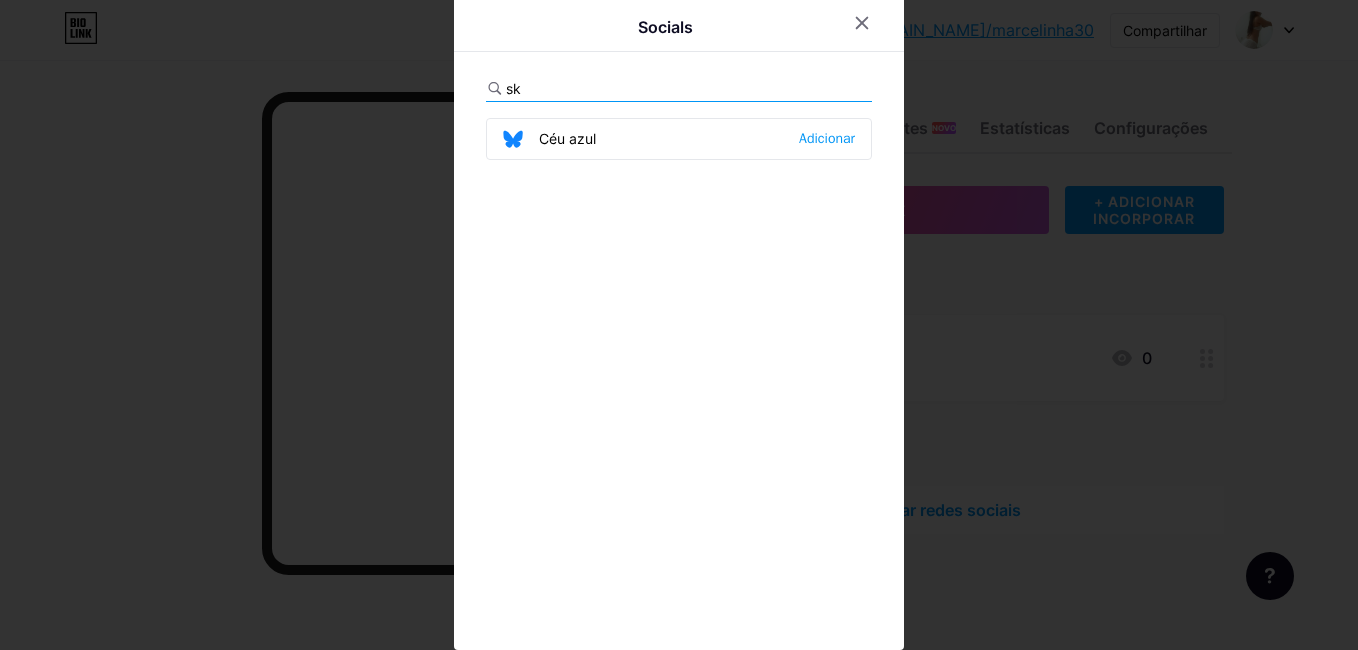 type on "s" 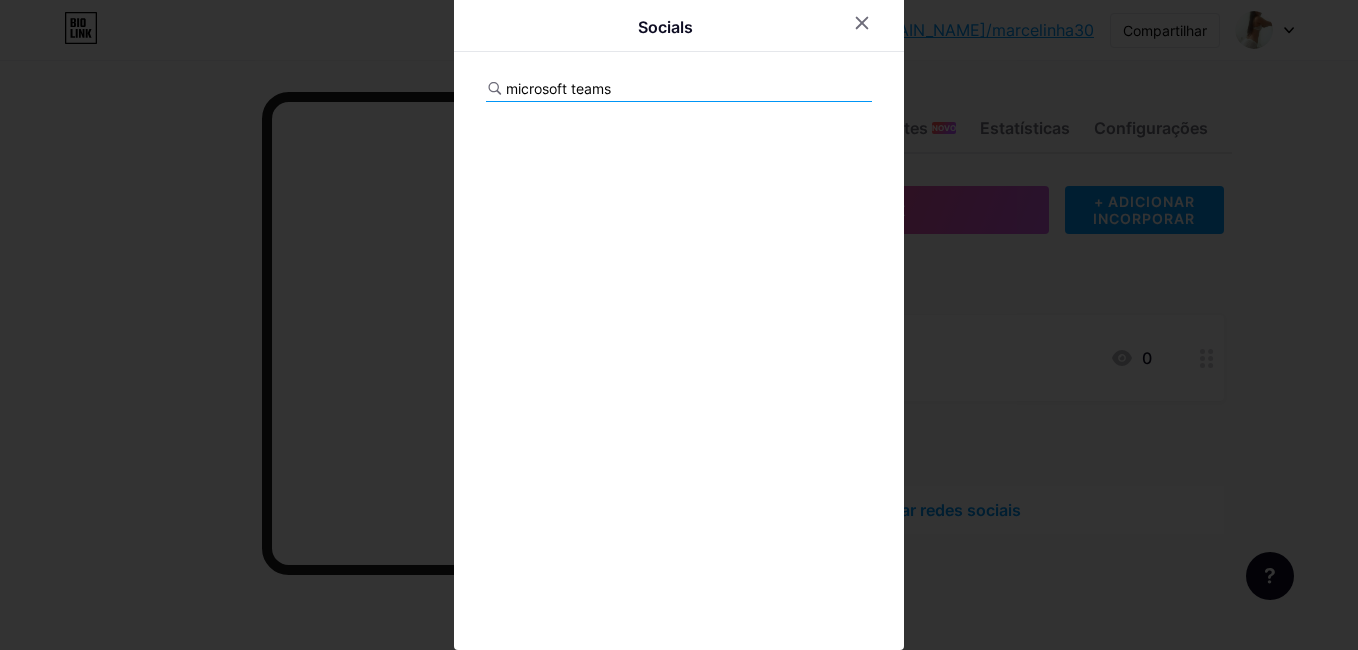 click 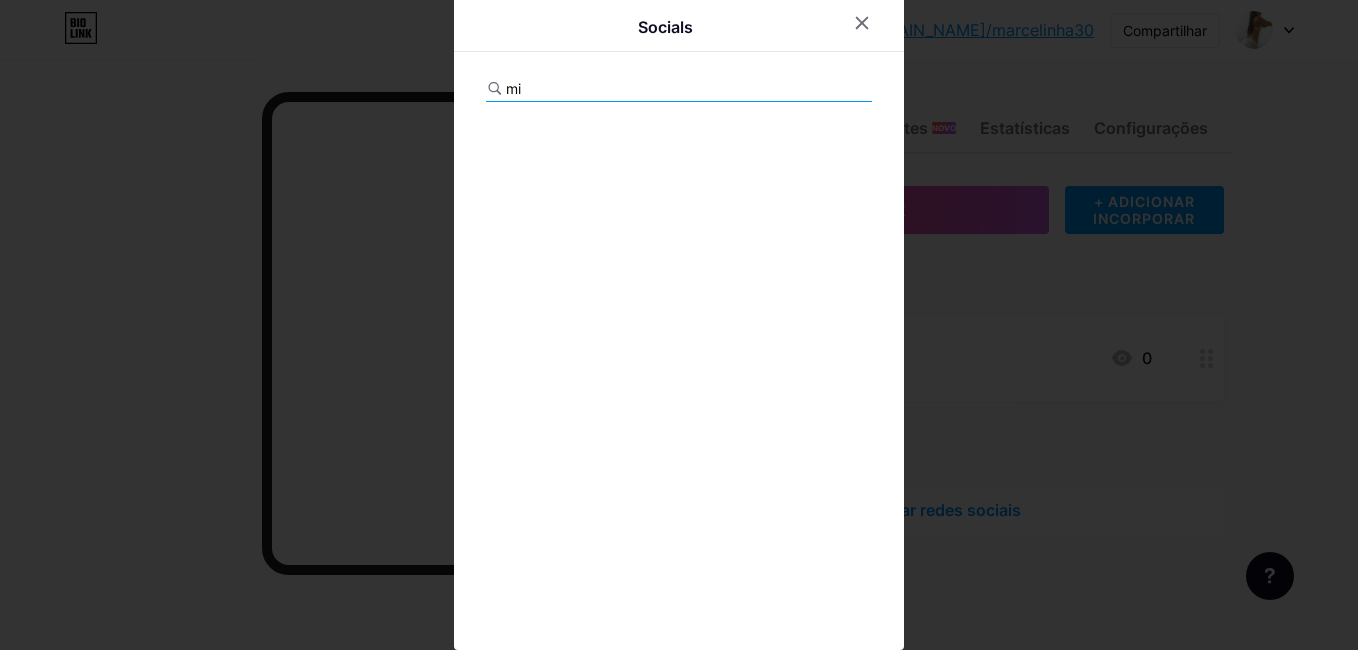 type on "m" 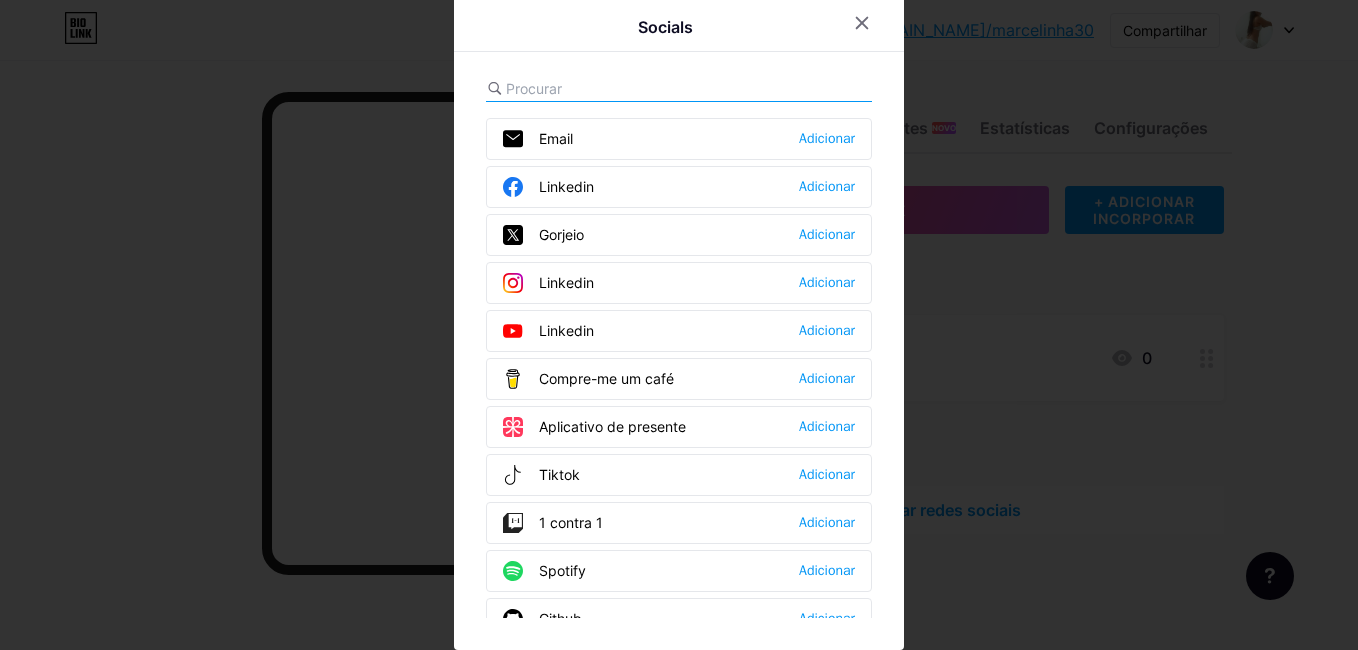 type 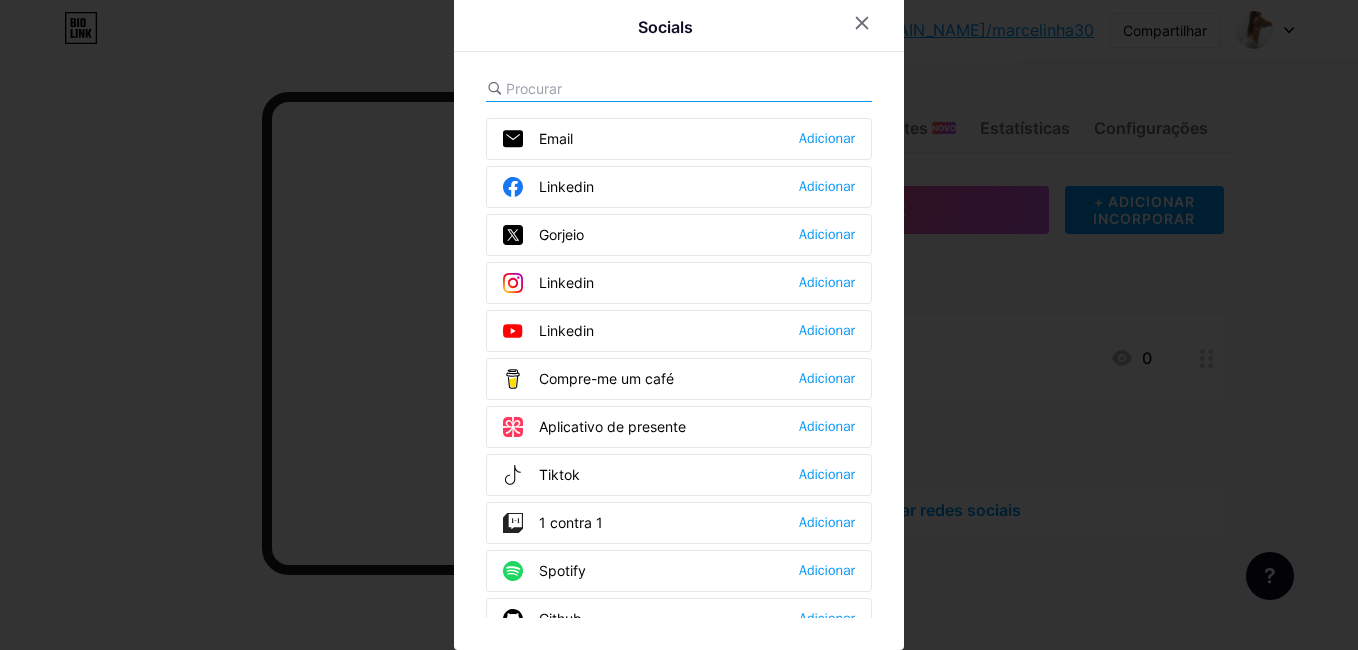 click on "Socials
Email
Adicionar         Linkedin     Adicionar       Gorjeio     Adicionar                                                               Linkedin     Adicionar         Linkedin     Adicionar
Compre-me um café     Adicionar
Aplicativo de presente     Adicionar
Tiktok
Adicionar             1 contra 1     Adicionar
Spotify
Adicionar
Github
Adicionar
Behance
Adicionar         Drible     Adicionar           Estrada de goma     Adicionar
Média     Adicionar
Reddit
Adicionar                                 Nuvem de som     Adicionar         Acampamento de Banda     Adicionar
Linkedin
Adicionar                               Clube     Adicionar       Subpilha     Adicionar                     Telegrama     Adicionar         Sinal     Adicionar             Contrair-se     Adicionar
Patreon
Adicionar                         Camafeu" at bounding box center [679, 322] 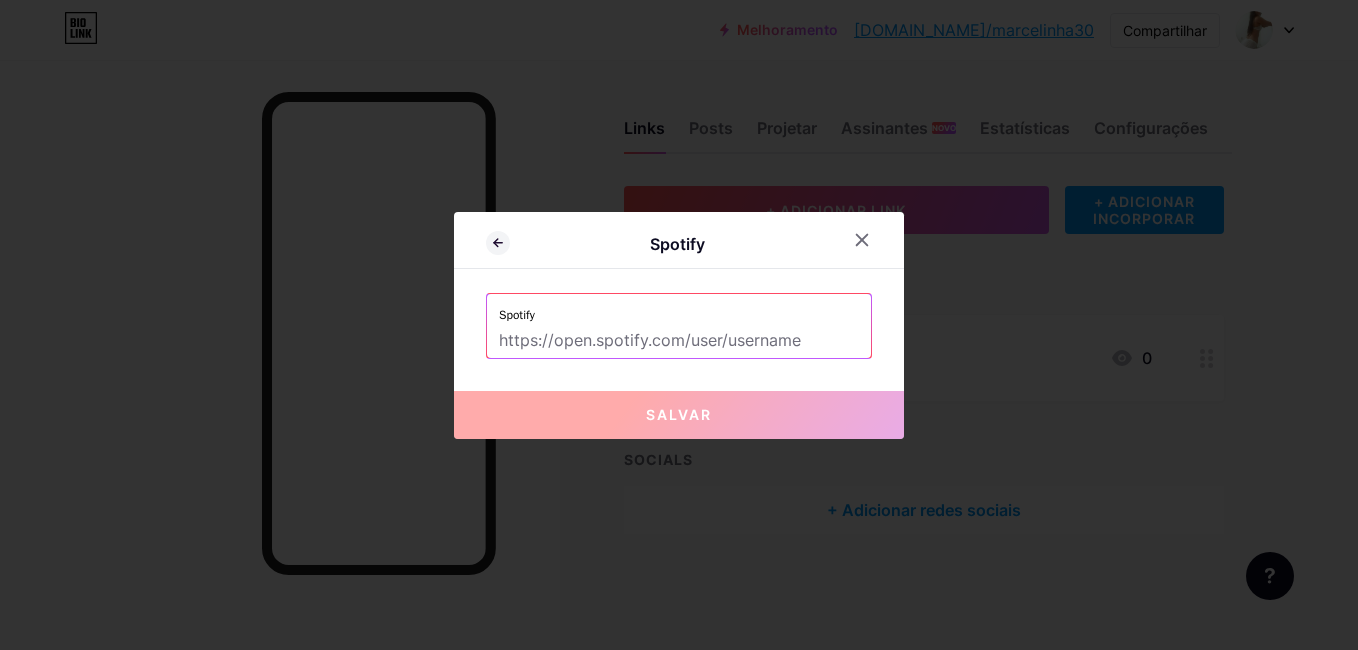 scroll, scrollTop: 0, scrollLeft: 0, axis: both 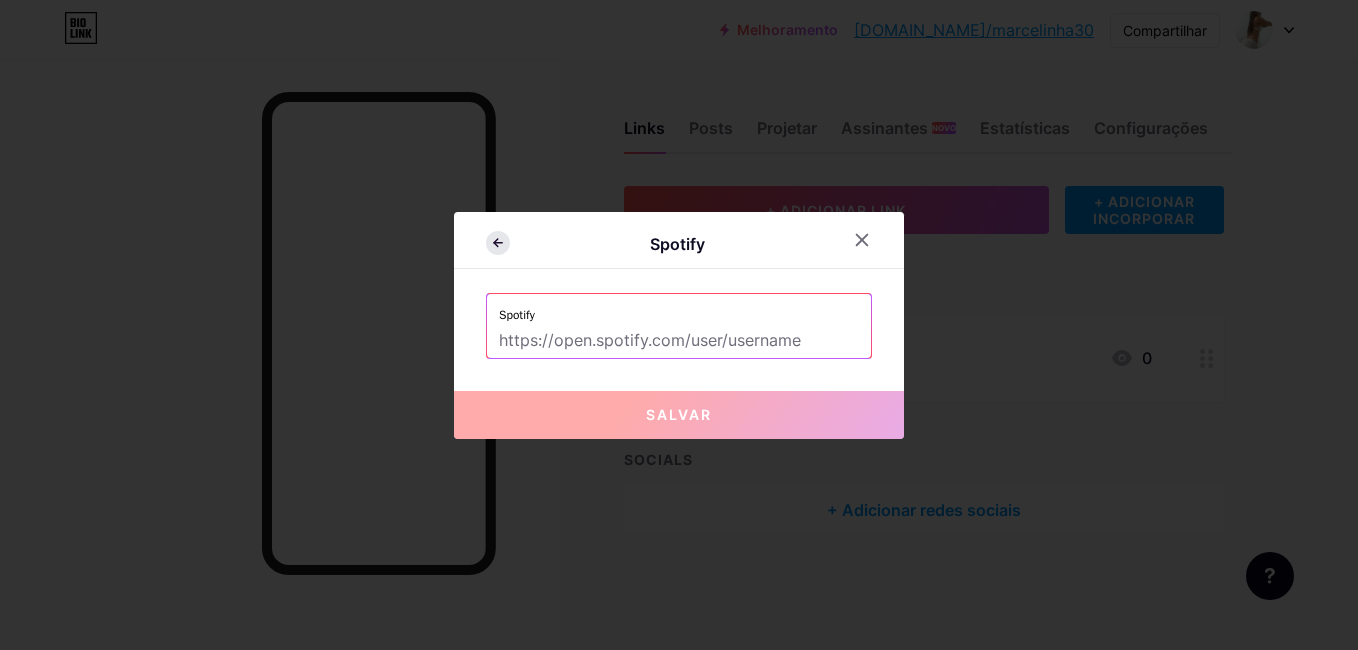 click 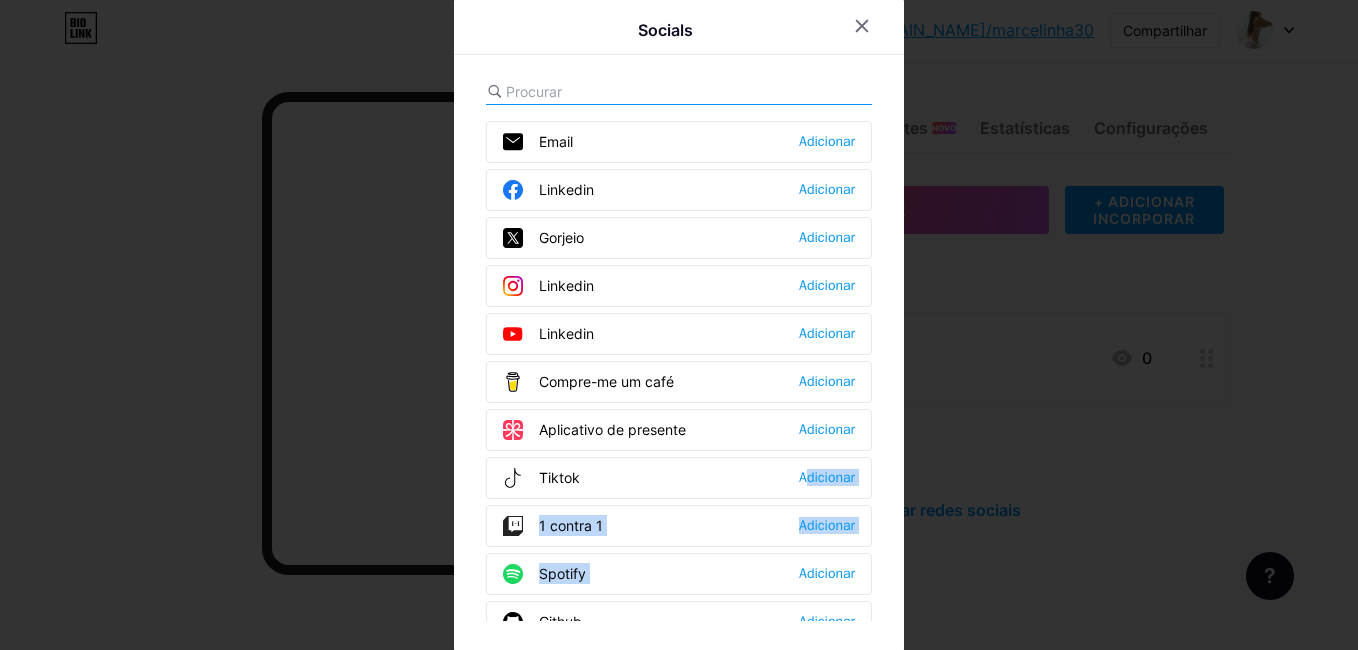 drag, startPoint x: 722, startPoint y: 553, endPoint x: 729, endPoint y: 466, distance: 87.28116 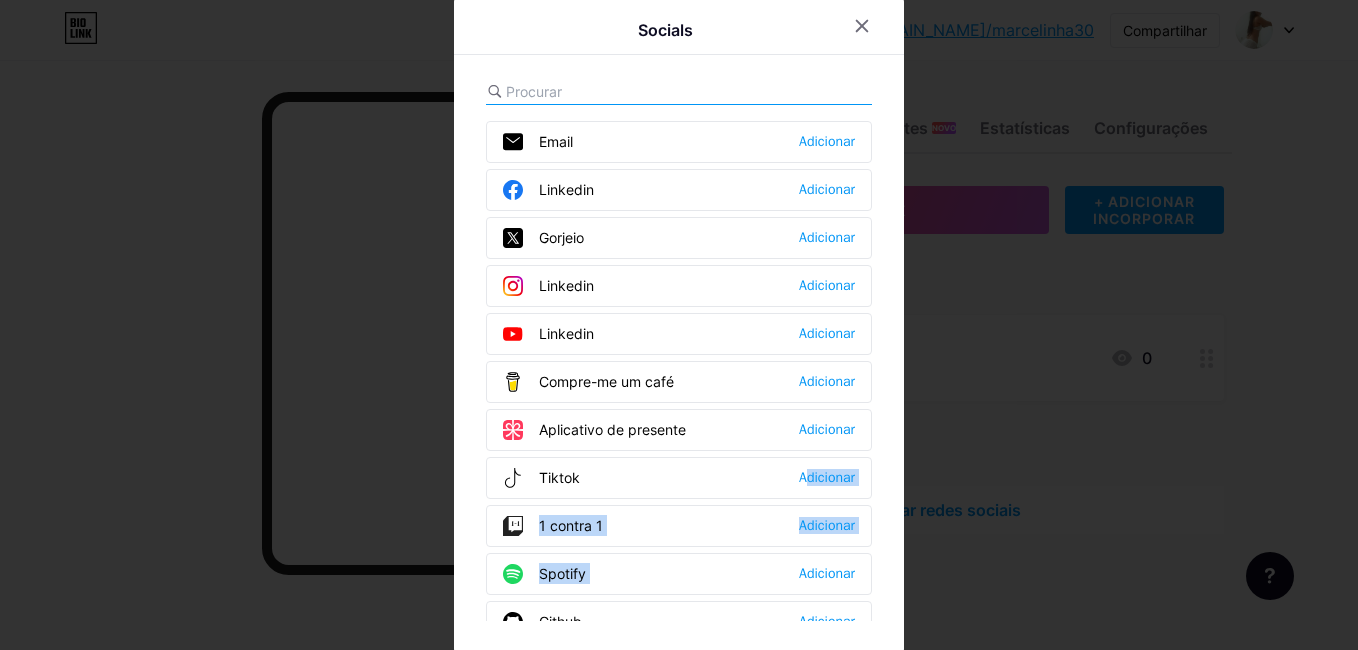 drag, startPoint x: 729, startPoint y: 466, endPoint x: 716, endPoint y: 457, distance: 15.811388 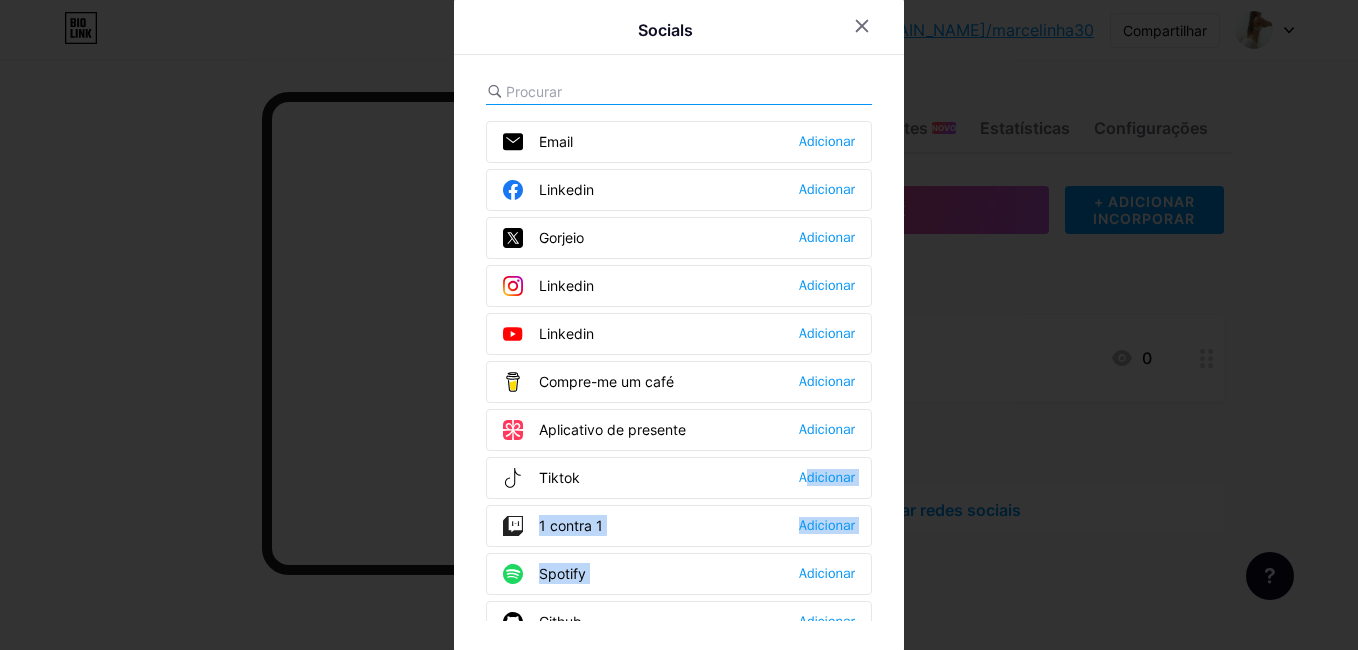 click on "Tiktok
Adicionar" at bounding box center [679, 478] 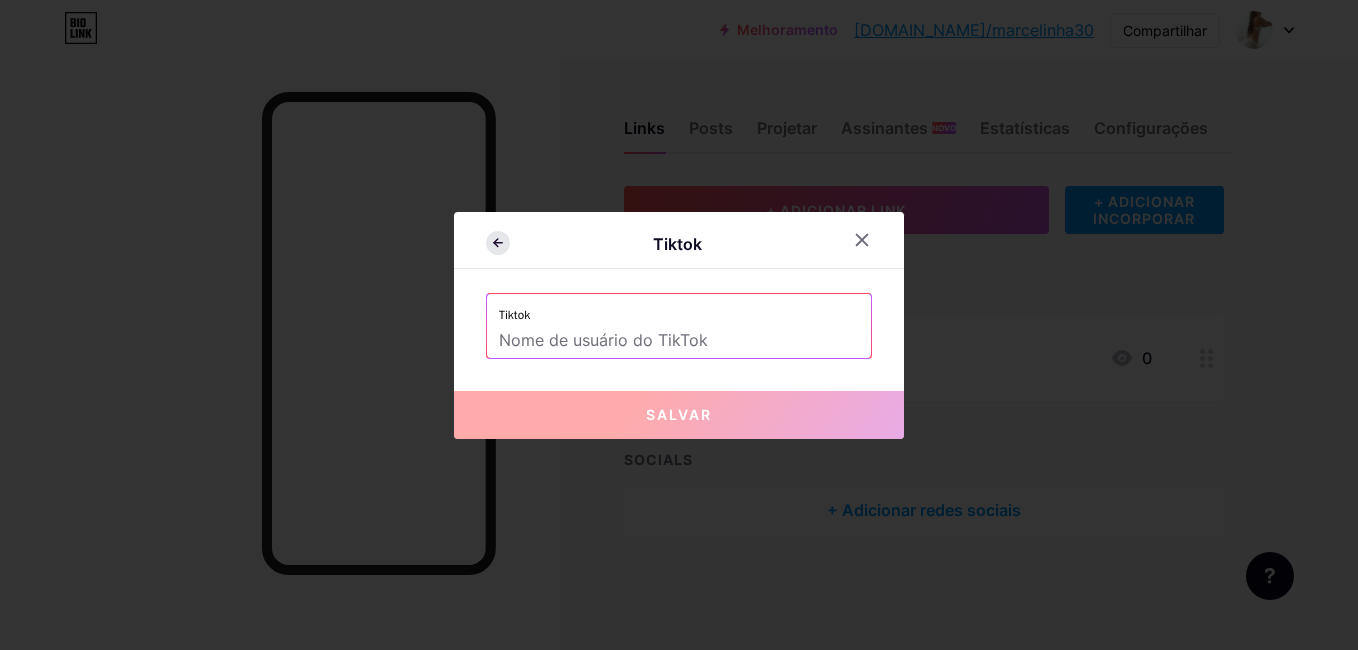 click 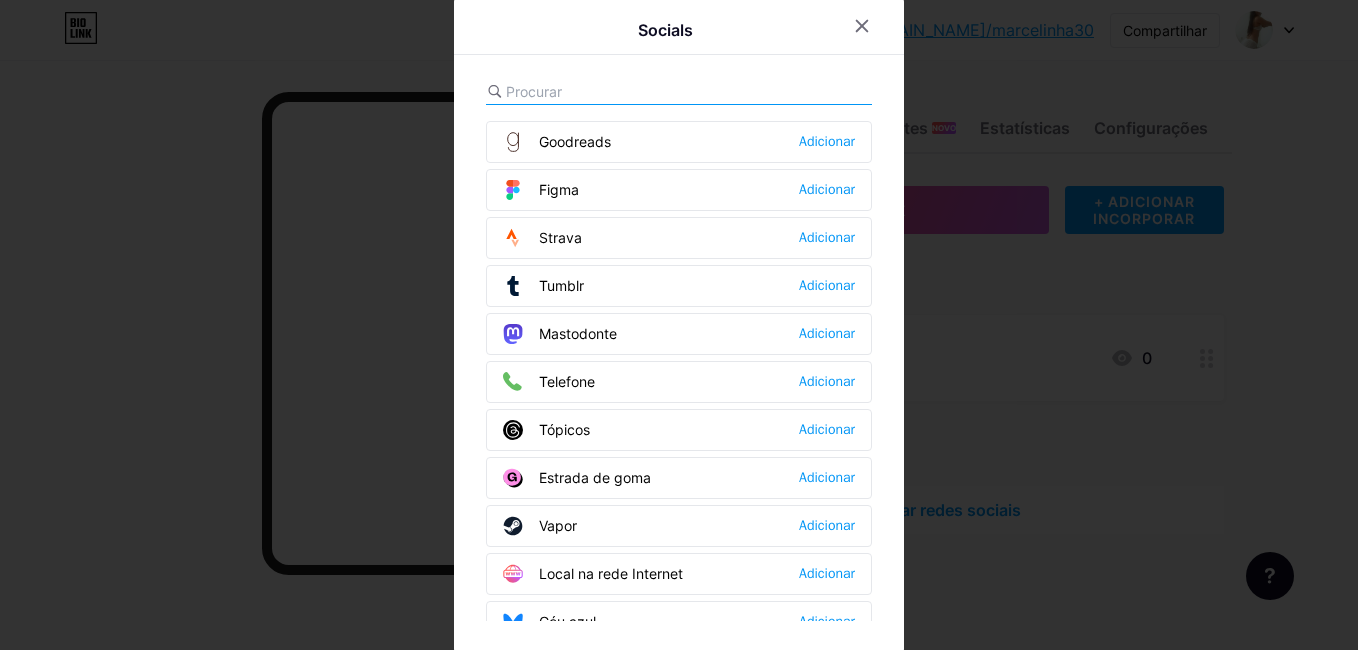 scroll, scrollTop: 1804, scrollLeft: 0, axis: vertical 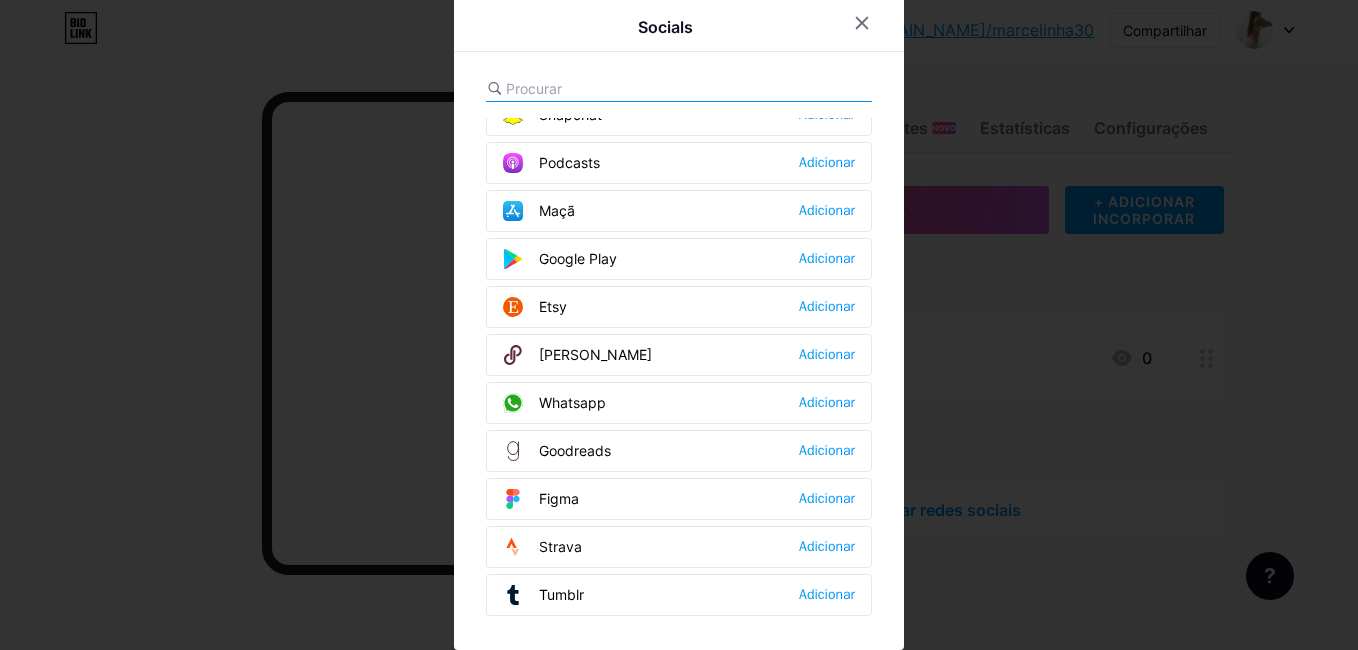 drag, startPoint x: 677, startPoint y: 551, endPoint x: 654, endPoint y: 279, distance: 272.9707 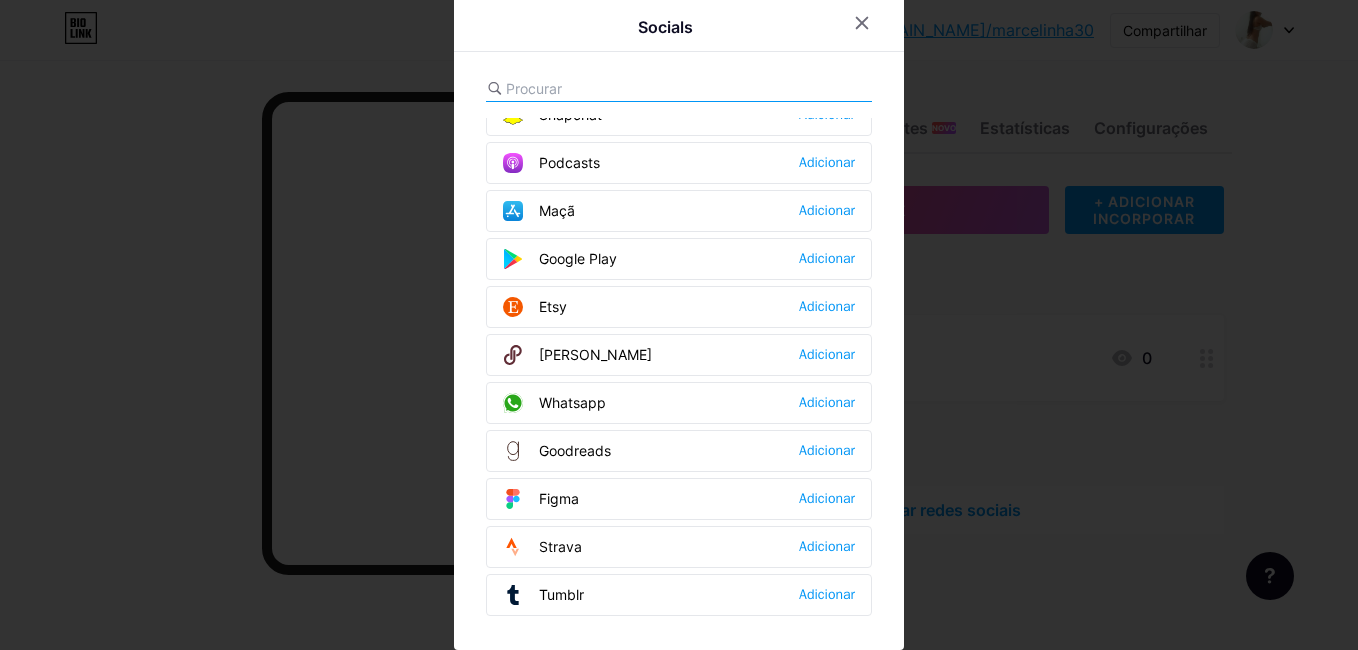 click on "Email
Adicionar         Linkedin     Adicionar       Gorjeio     Adicionar                                                               Linkedin     Adicionar         Linkedin     Adicionar
Compre-me um café     Adicionar
Aplicativo de presente     Adicionar
Tiktok
Adicionar             1 contra 1     Adicionar
Spotify
Adicionar
Github
Adicionar
Behance
Adicionar         Drible     Adicionar           Discórdia     Adicionar
Média     Adicionar
Reddit
Adicionar                                 Nuvem de som     Adicionar         Acampamento de Banda     Adicionar
Linkedin
Adicionar                               Clube     Adicionar       Subpilha     Adicionar                     Telegrama     Adicionar         Sinal     Adicionar             Contrair-se     Adicionar
Patreon
Adicionar                         Camafeu     Adicionar" at bounding box center [679, 368] 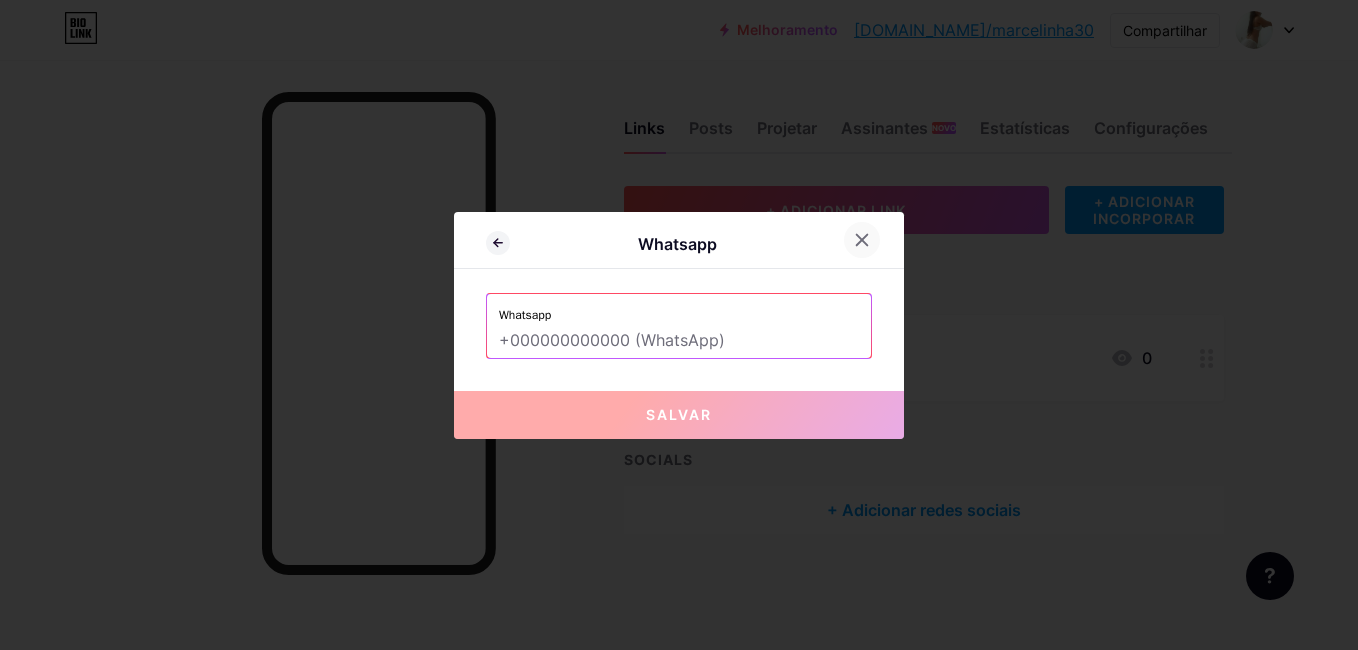 click at bounding box center [862, 240] 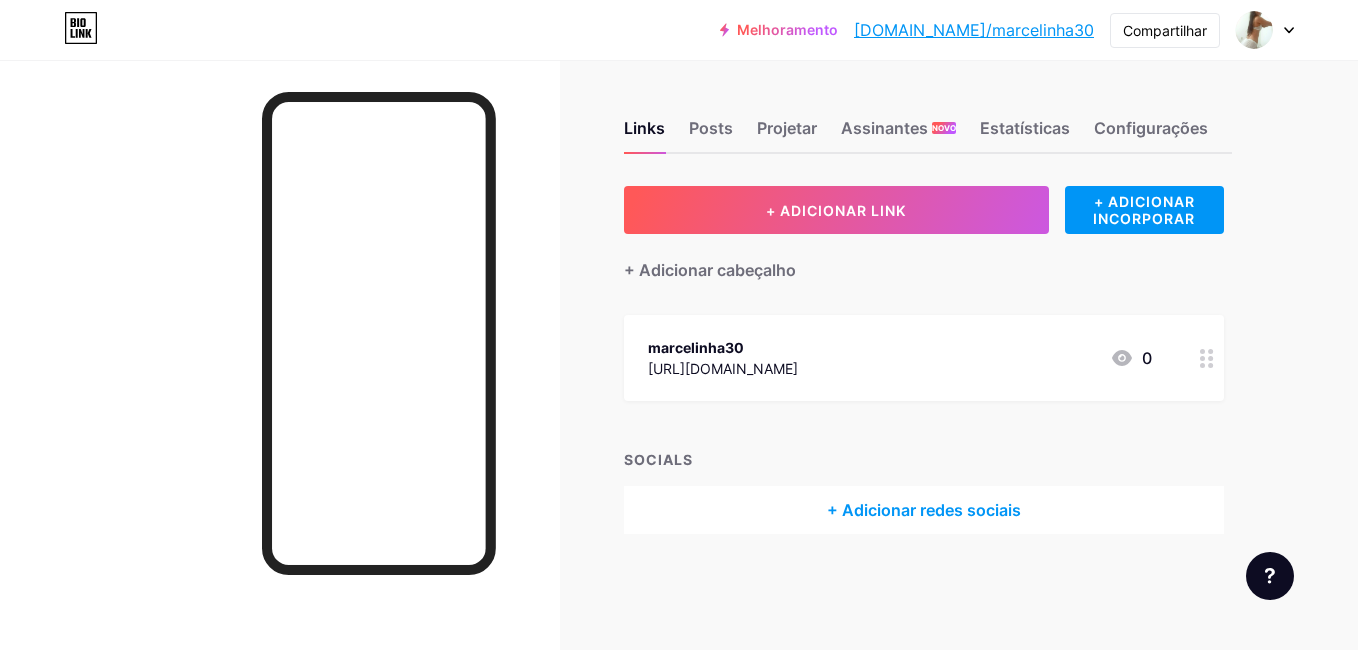 click on "+ Adicionar redes sociais" at bounding box center (924, 510) 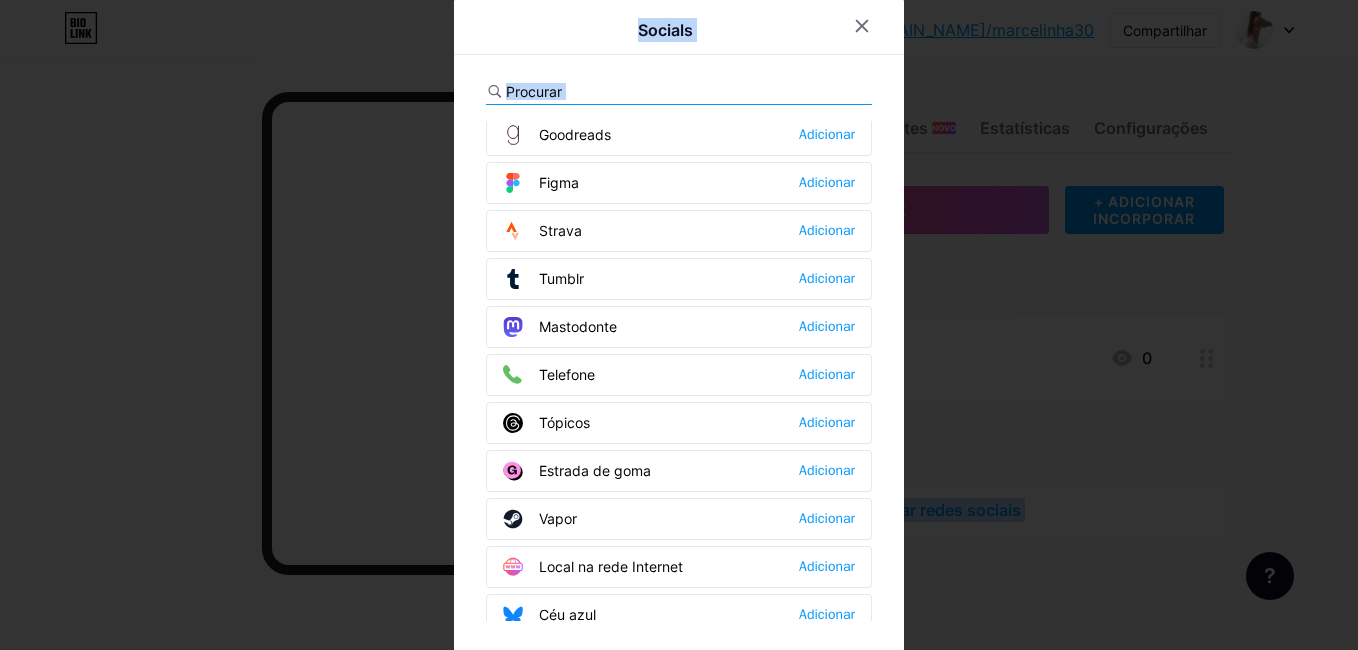 scroll, scrollTop: 1804, scrollLeft: 0, axis: vertical 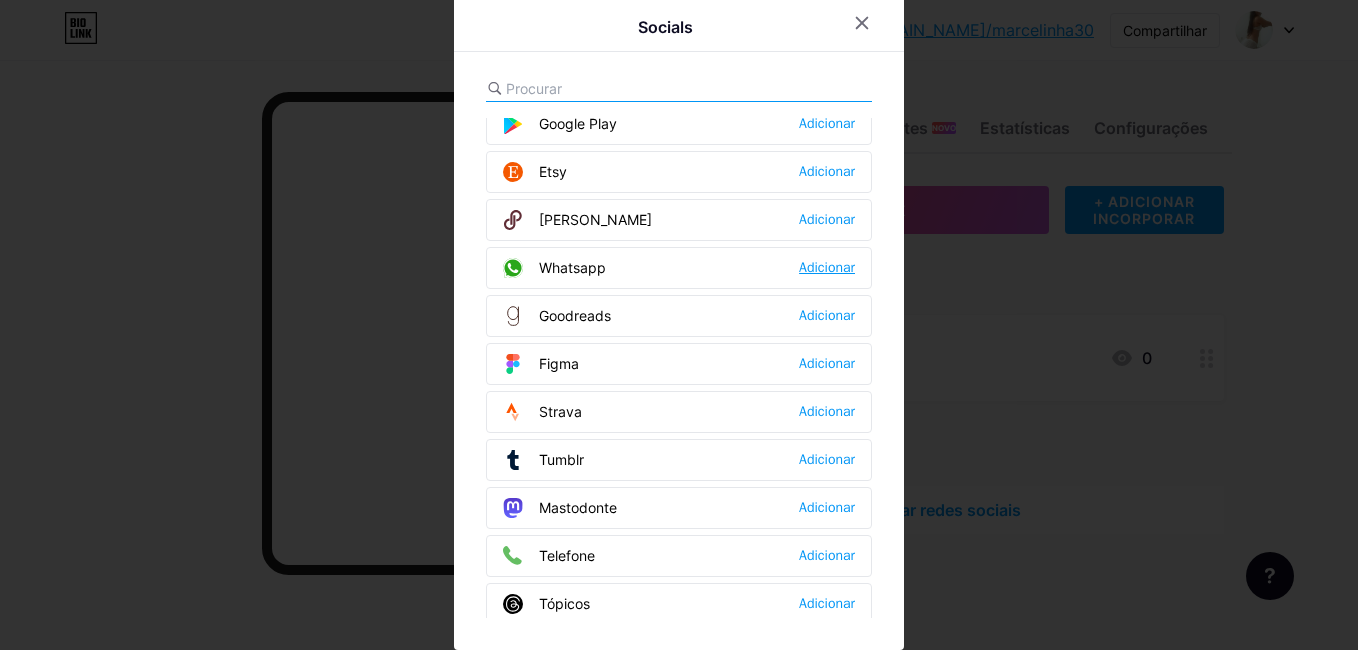 click on "Adicionar" at bounding box center (827, 268) 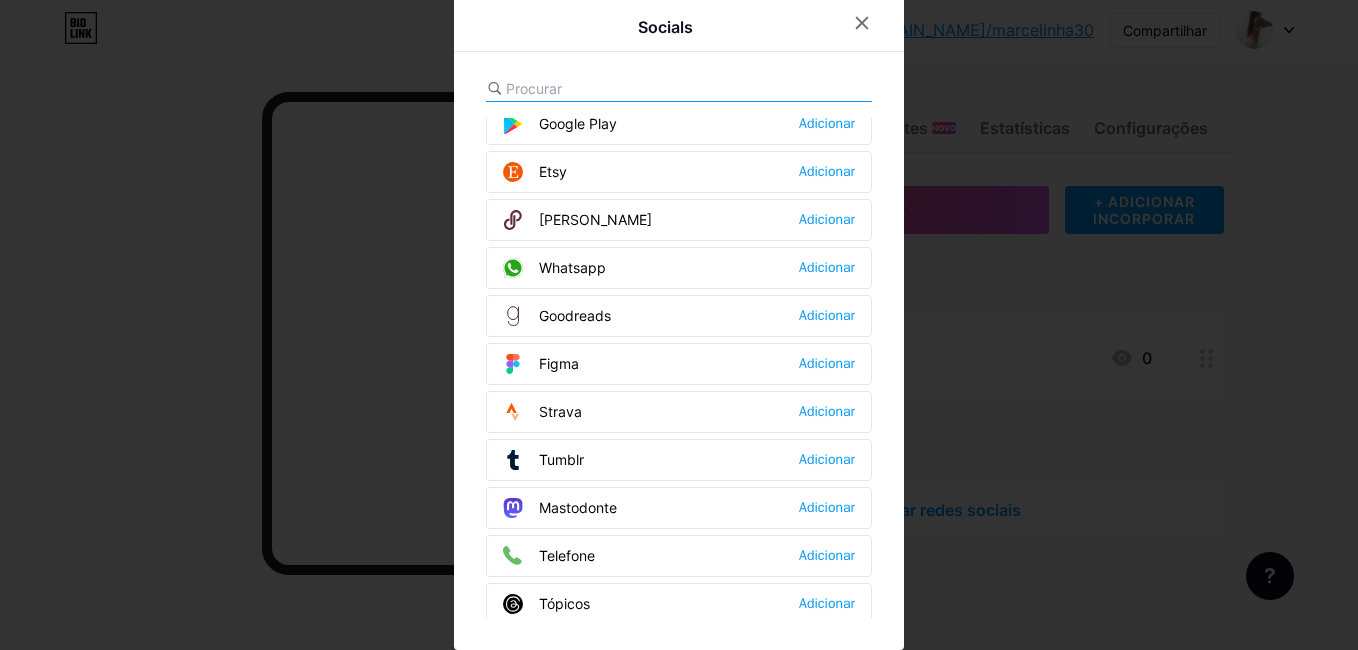 scroll, scrollTop: 0, scrollLeft: 0, axis: both 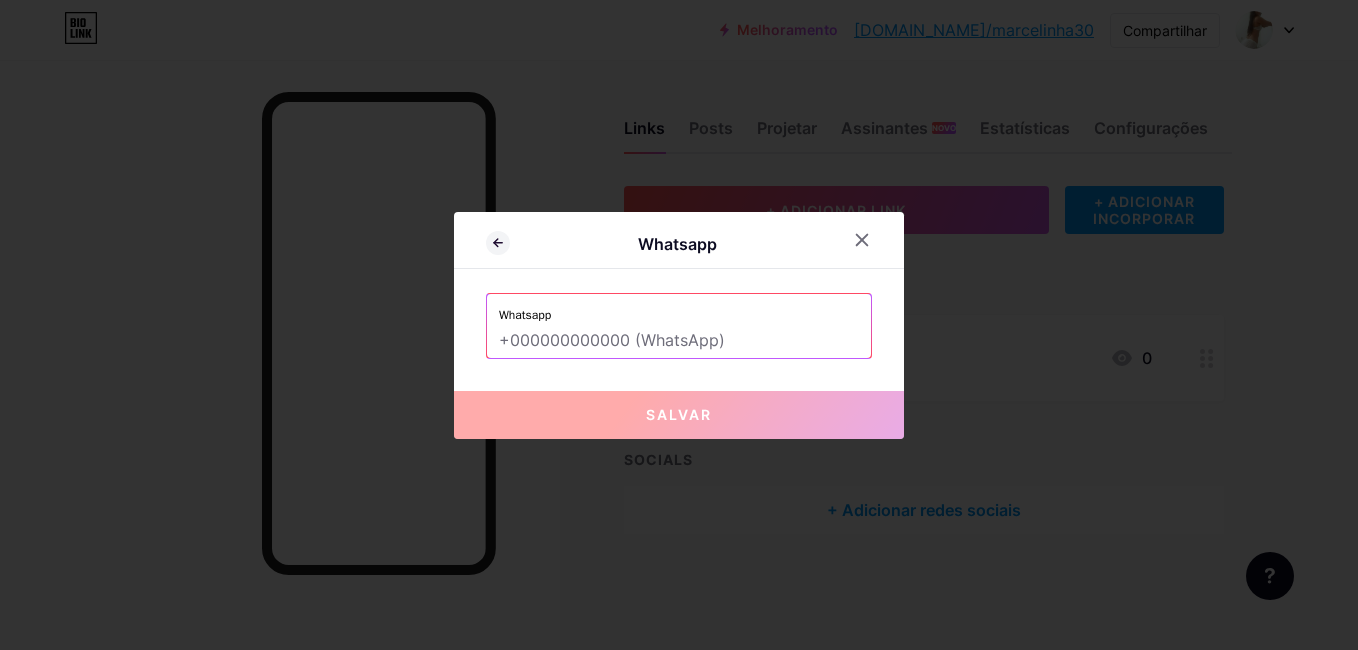 click at bounding box center (679, 341) 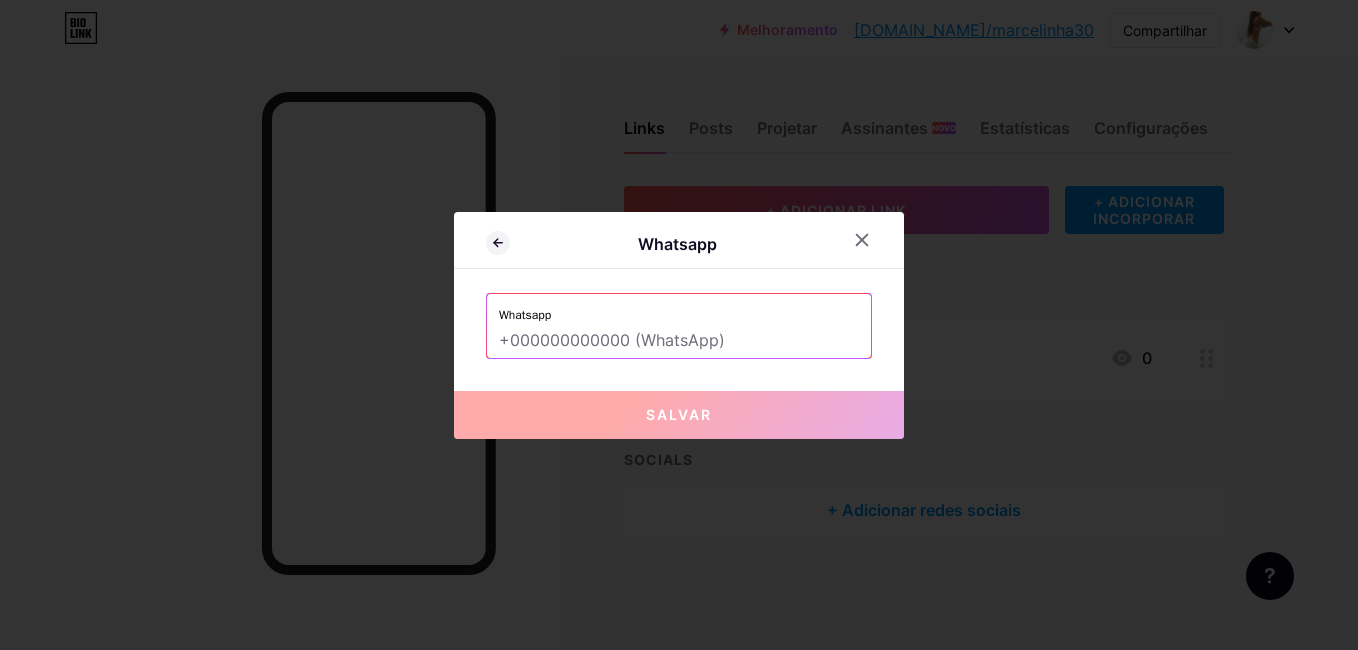 type on "=" 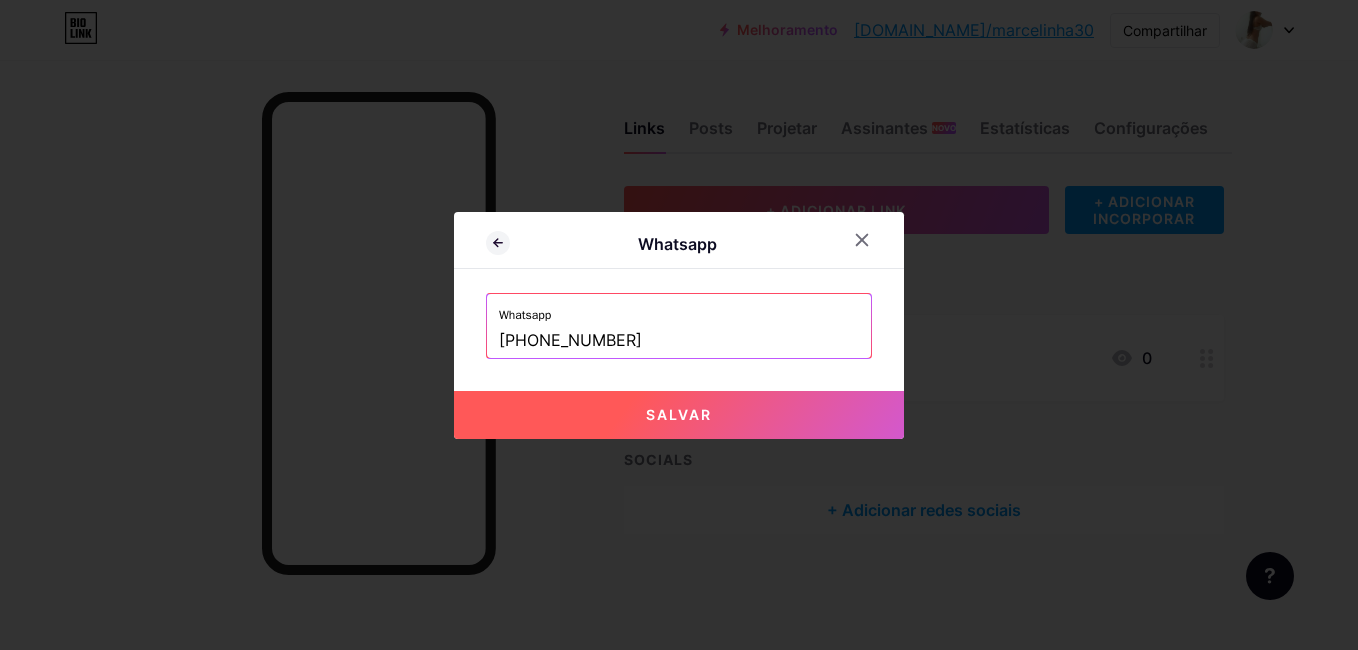 click on "Salvar" at bounding box center (679, 414) 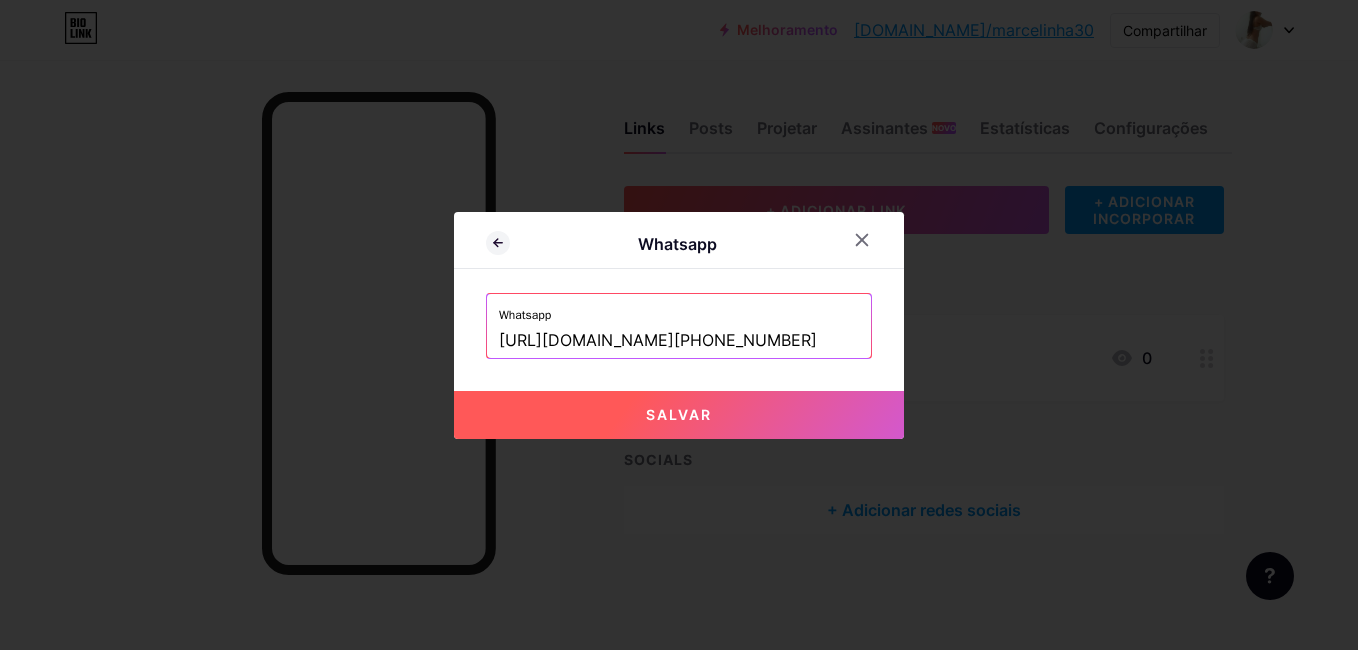 click on "Salvar" at bounding box center (679, 414) 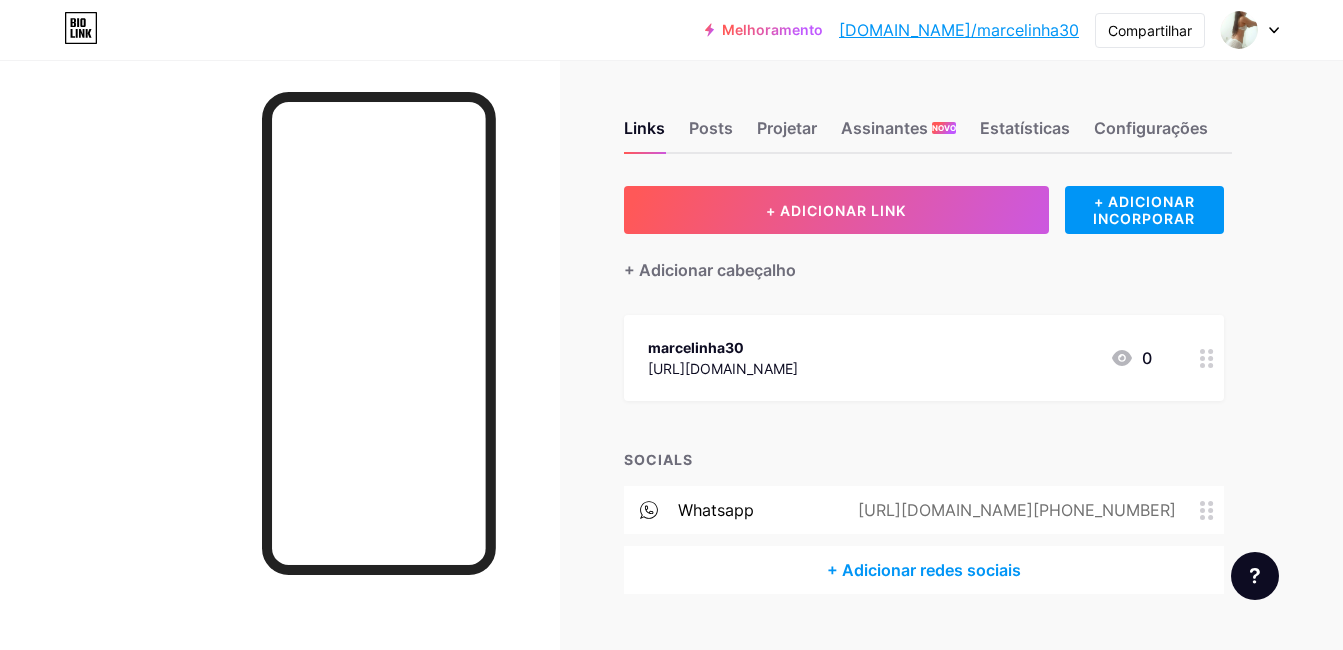 click on "+ Adicionar redes sociais" at bounding box center [924, 570] 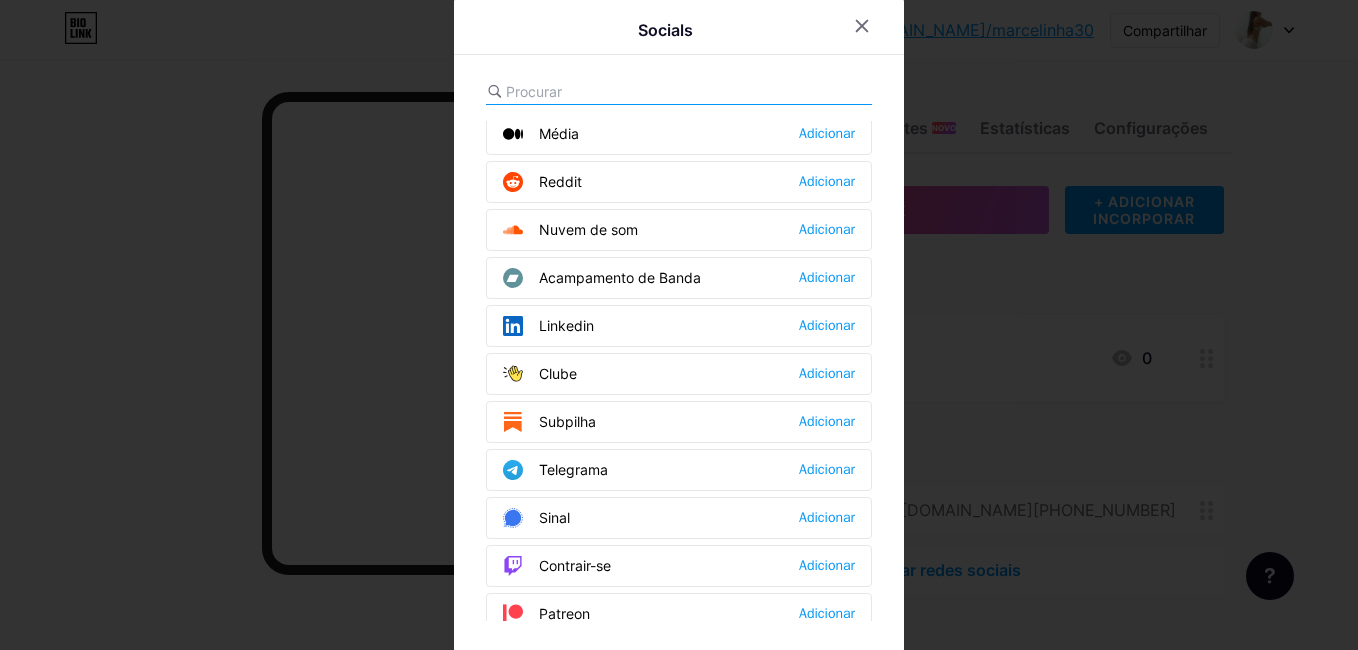 scroll, scrollTop: 700, scrollLeft: 0, axis: vertical 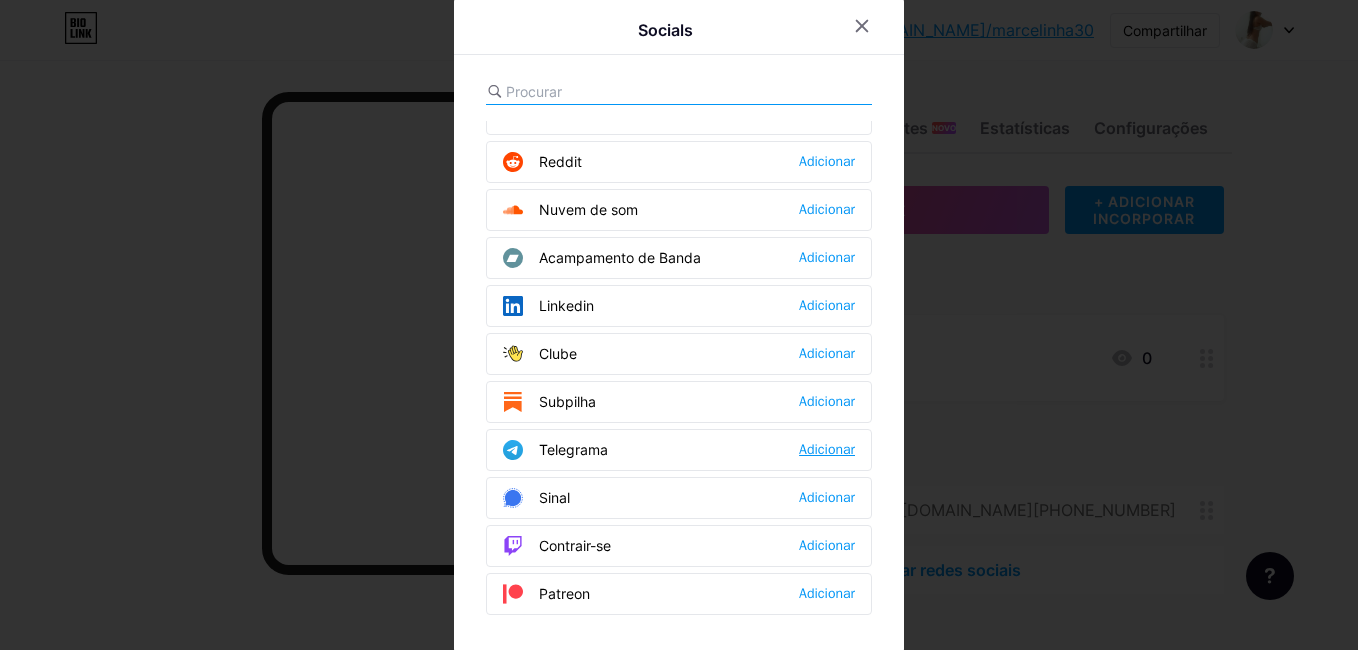 click on "Adicionar" at bounding box center (827, 450) 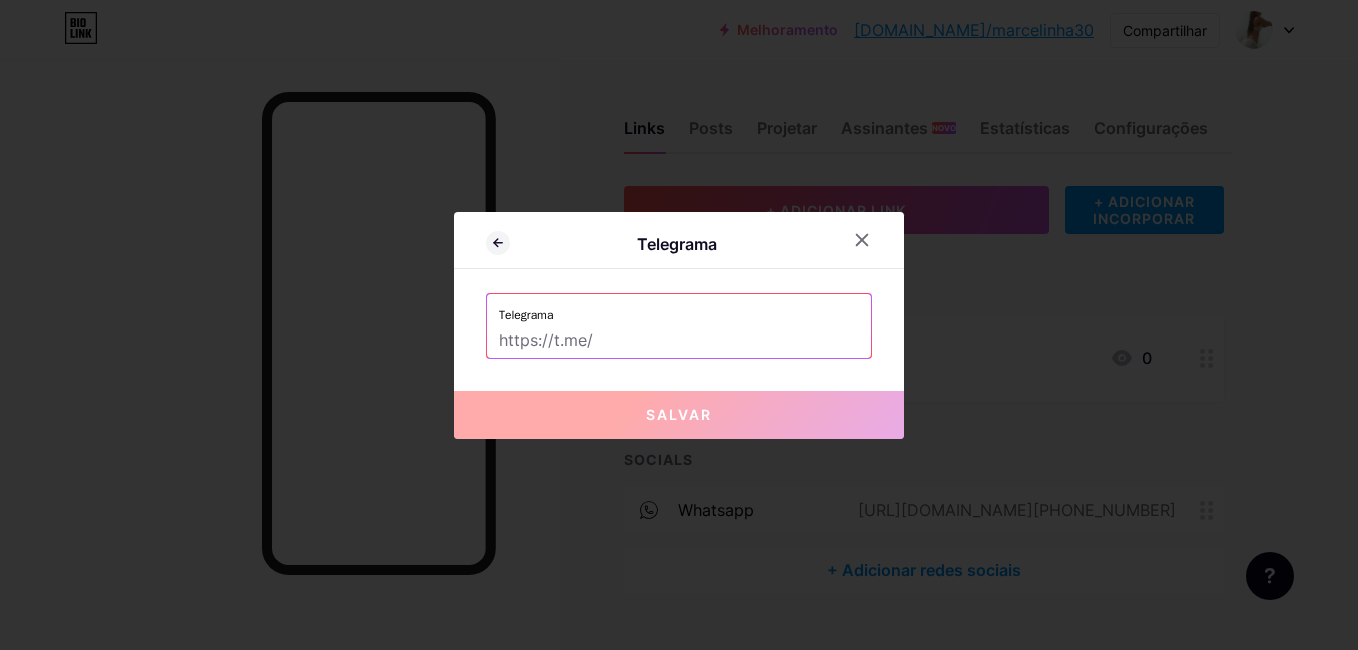 click at bounding box center [679, 341] 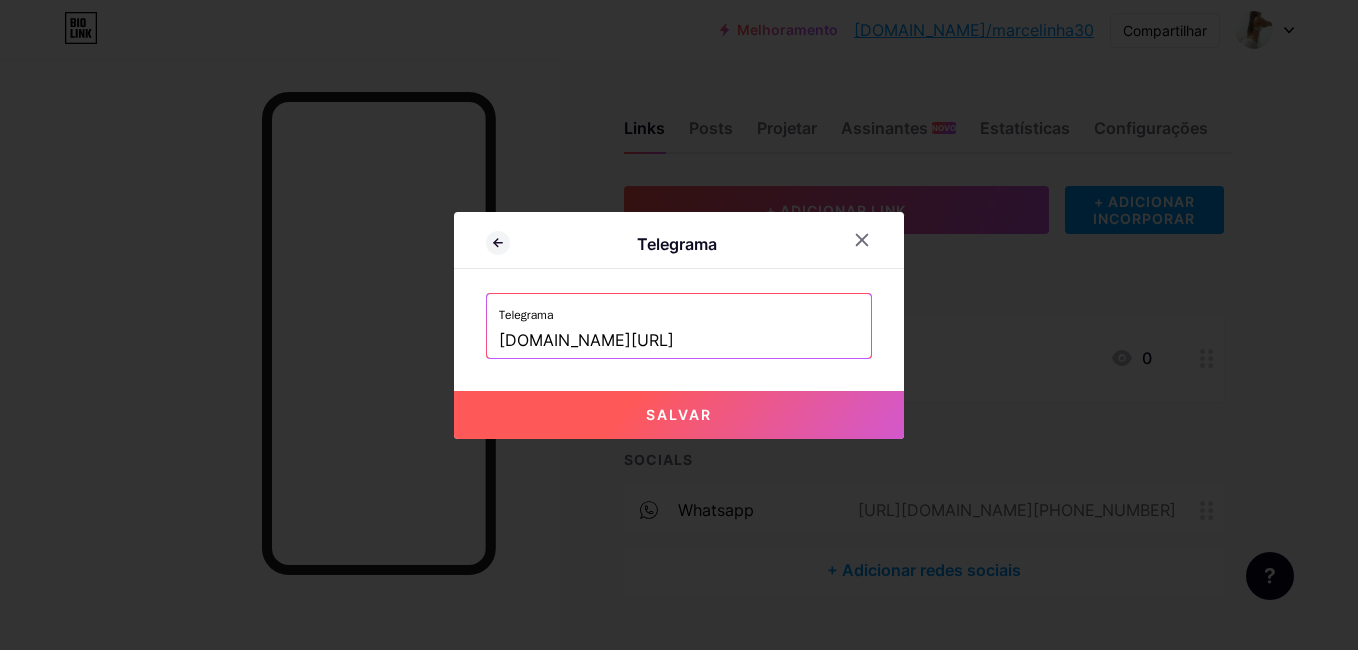 click on "Salvar" at bounding box center (679, 415) 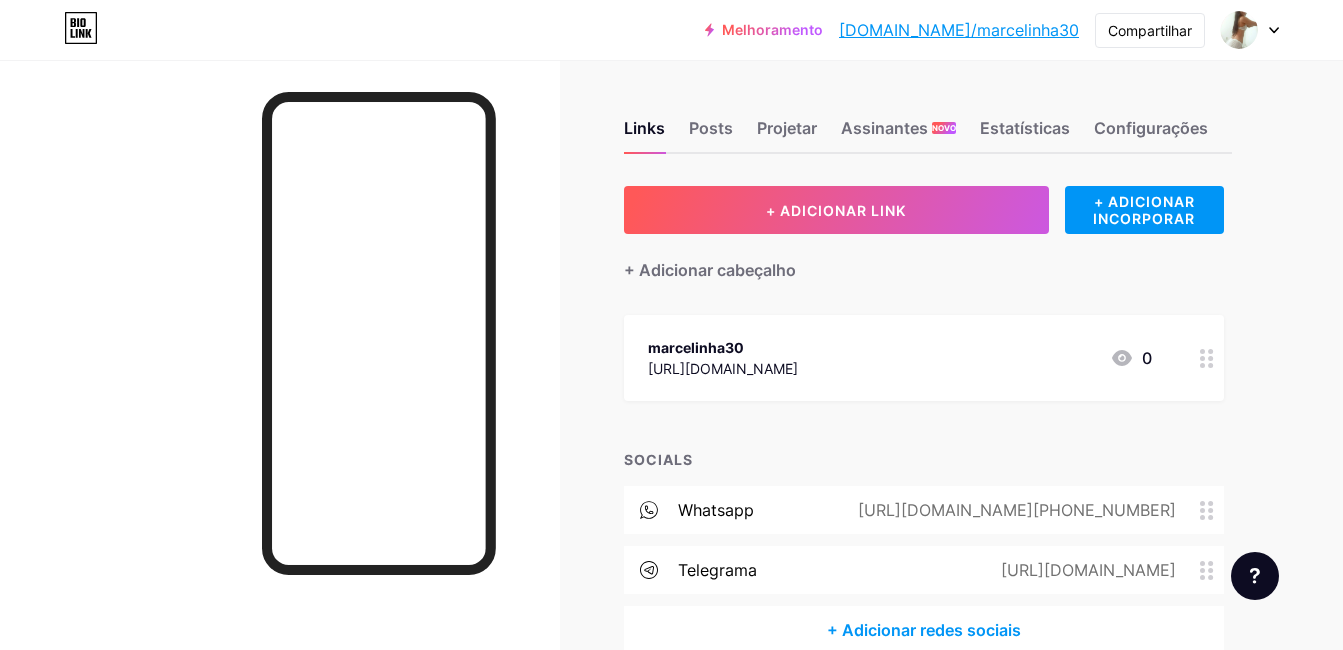 click on "+ Adicionar redes sociais" at bounding box center [924, 630] 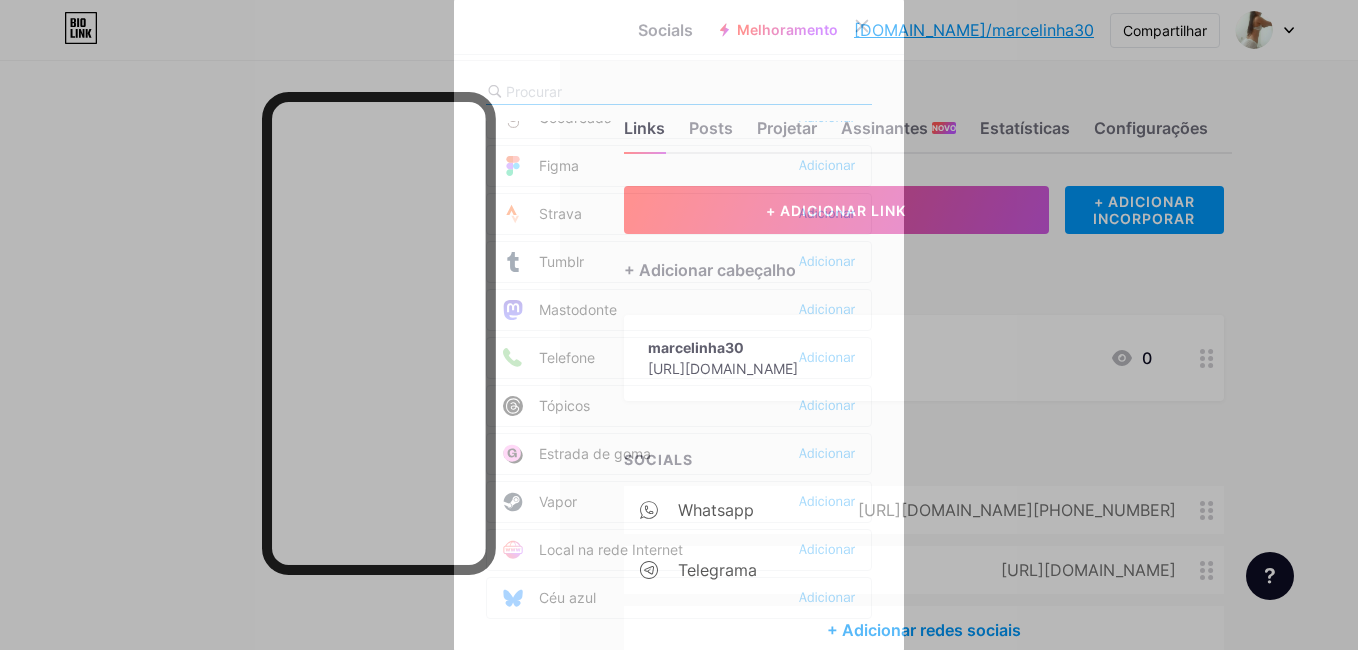 scroll, scrollTop: 1804, scrollLeft: 0, axis: vertical 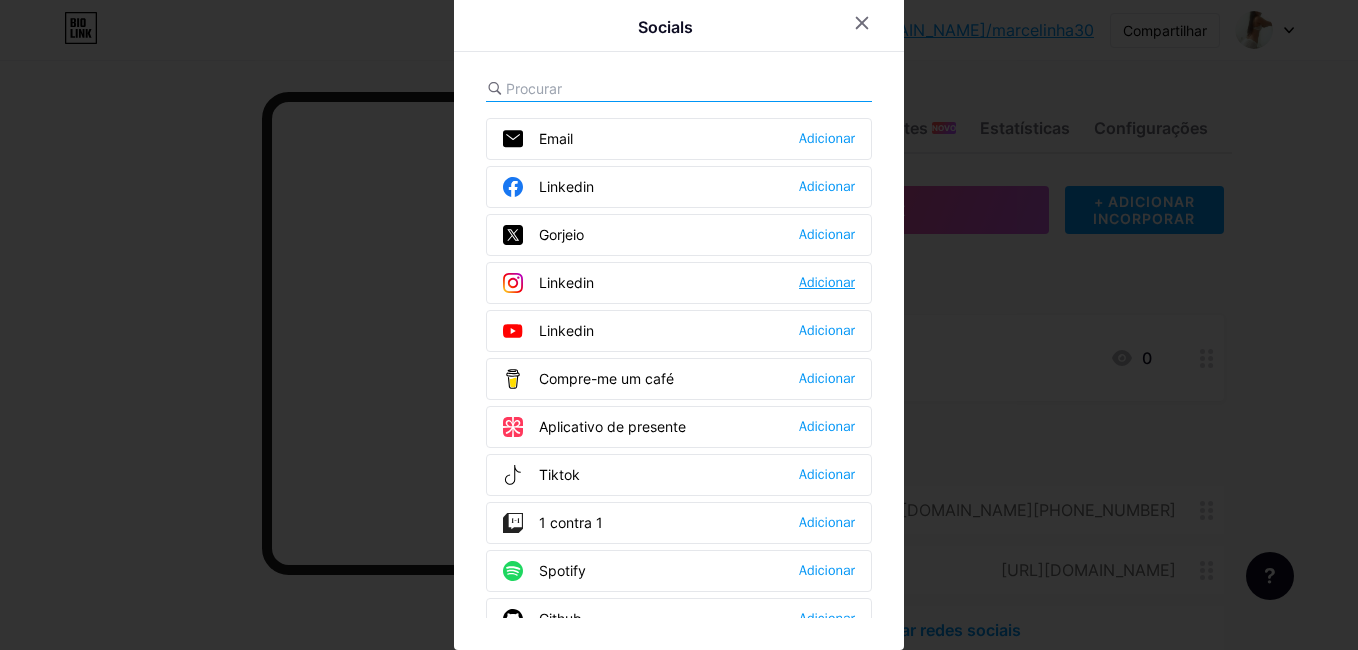 click on "Adicionar" at bounding box center (827, 283) 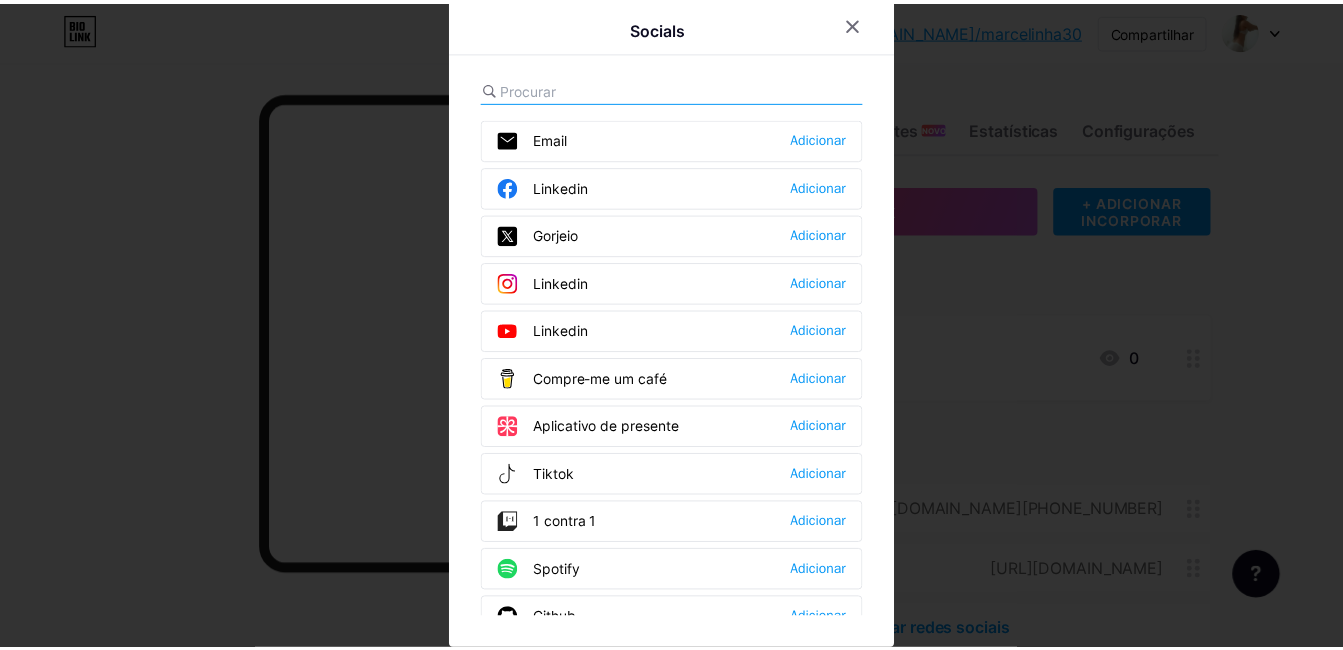 scroll, scrollTop: 0, scrollLeft: 0, axis: both 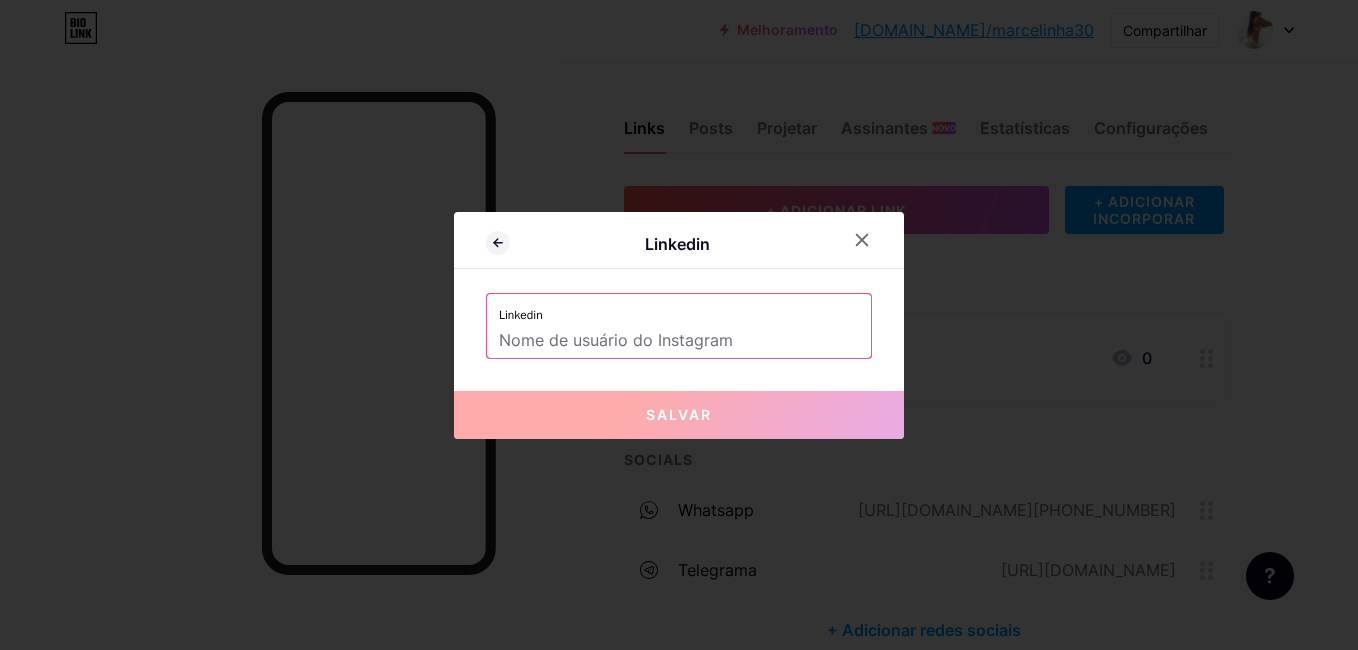 click at bounding box center (679, 341) 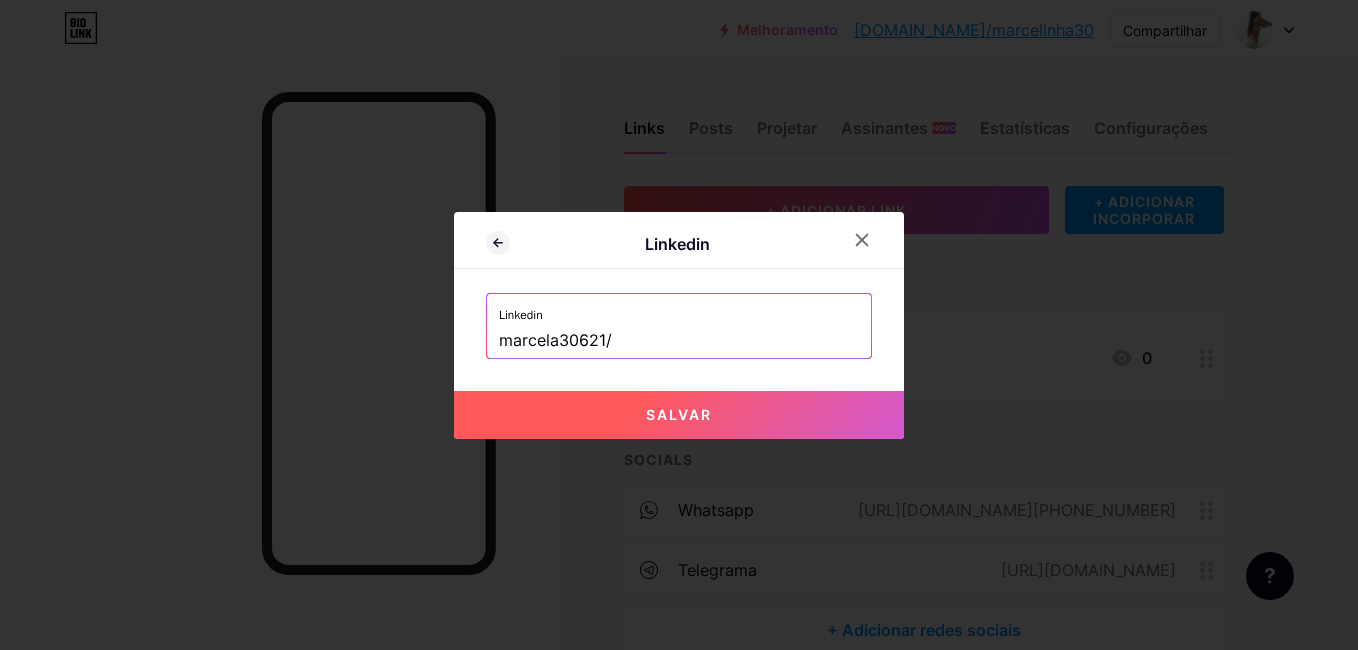 click on "Salvar" at bounding box center (679, 414) 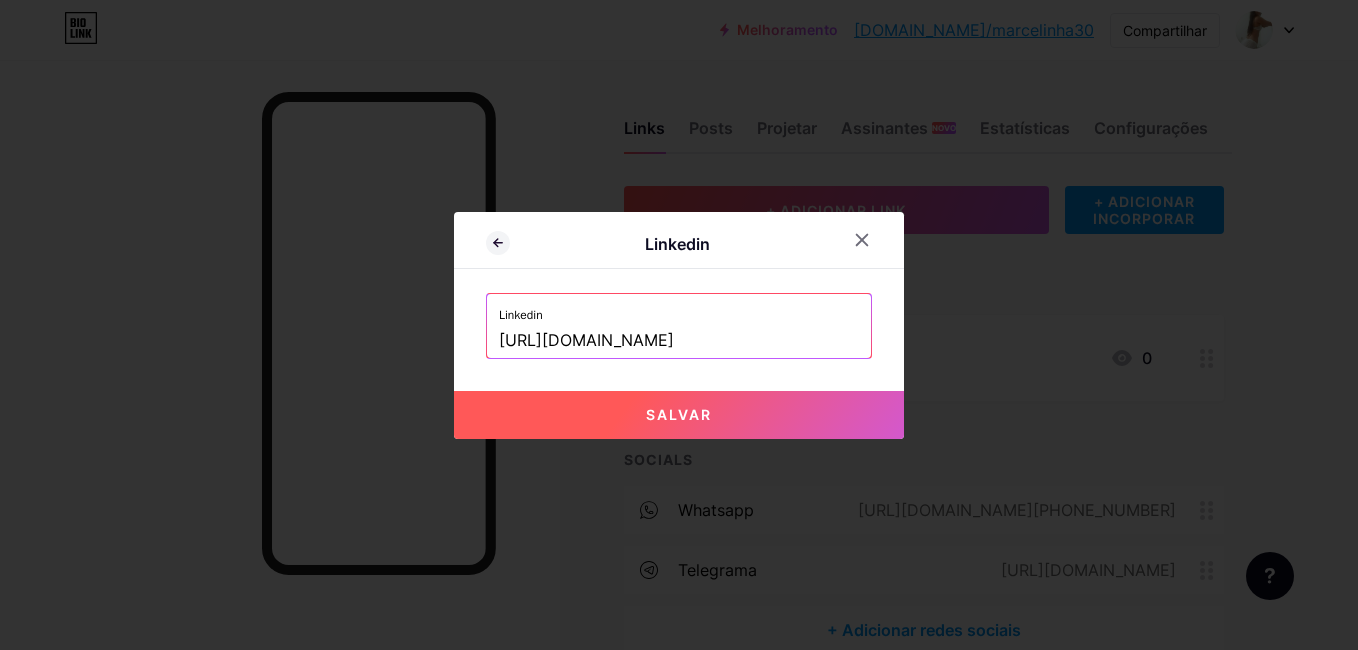 click on "Salvar" at bounding box center (679, 414) 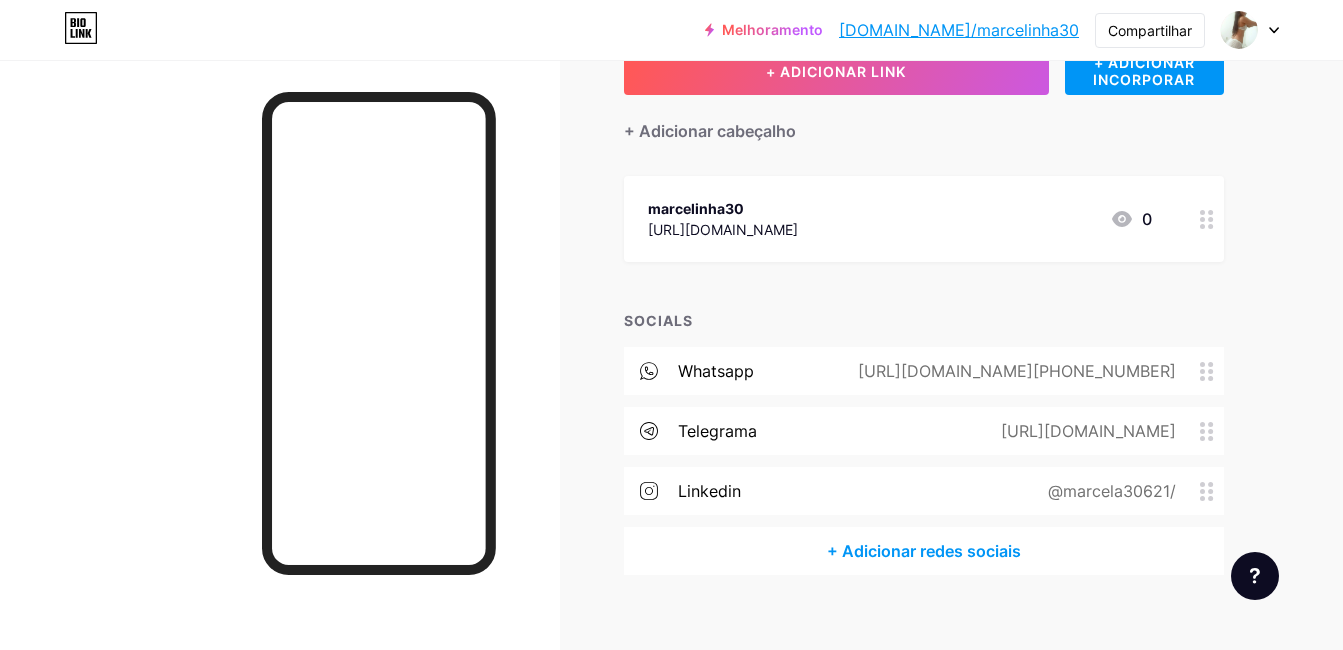 scroll, scrollTop: 163, scrollLeft: 0, axis: vertical 